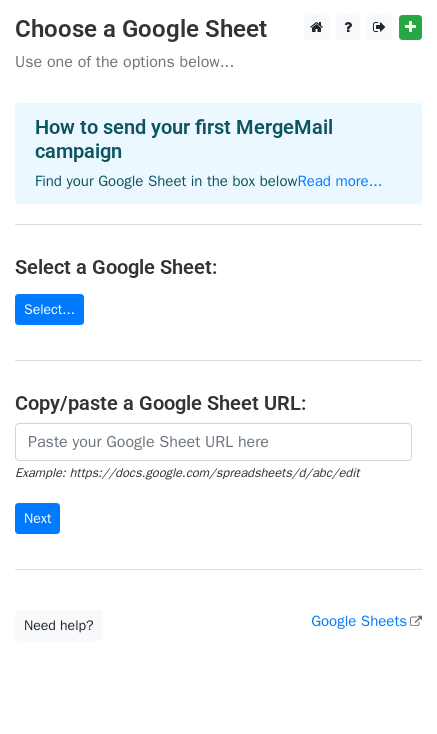 scroll, scrollTop: 0, scrollLeft: 0, axis: both 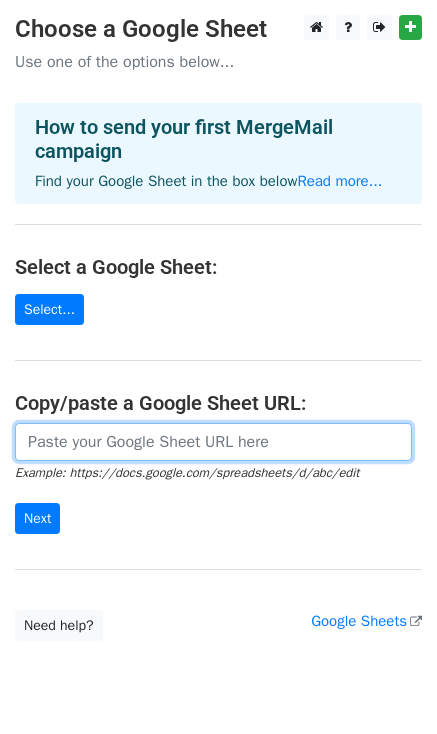 click at bounding box center (213, 442) 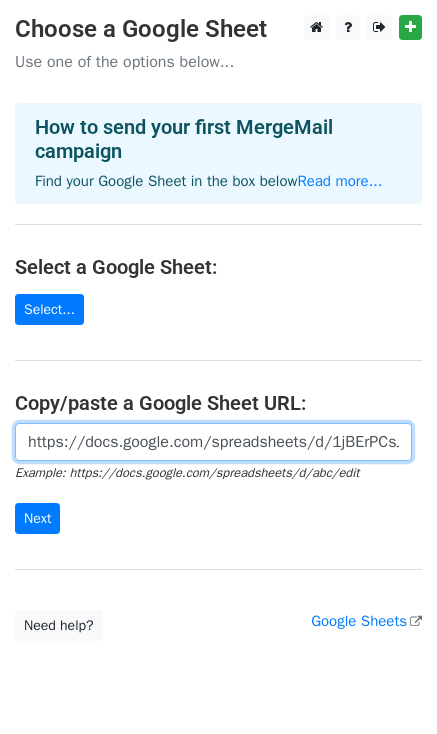 scroll, scrollTop: 0, scrollLeft: 574, axis: horizontal 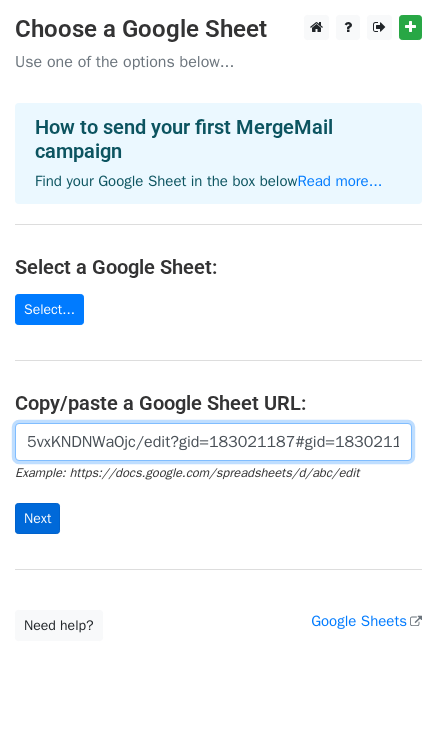 type on "https://docs.google.com/spreadsheets/d/1jBErPCsJKN3pJIy7_9pxYpfmguhETum5vxKNDNWaOjc/edit?gid=183021187#gid=183021187" 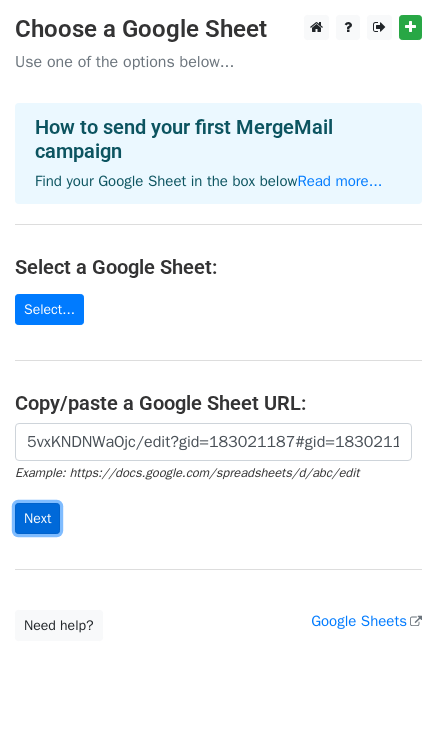 scroll, scrollTop: 0, scrollLeft: 0, axis: both 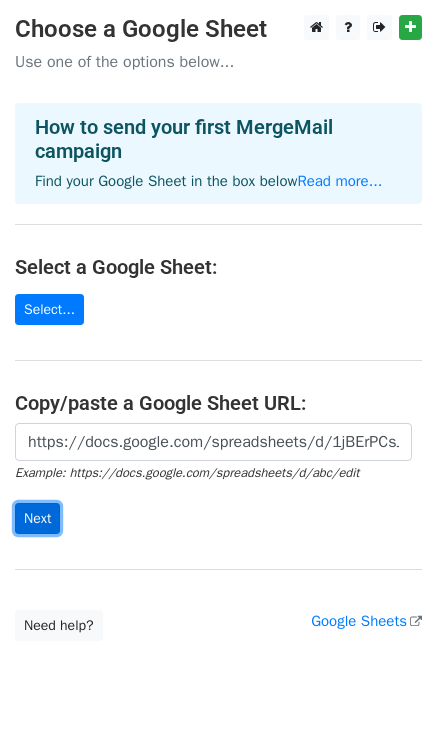 click on "Next" at bounding box center (37, 518) 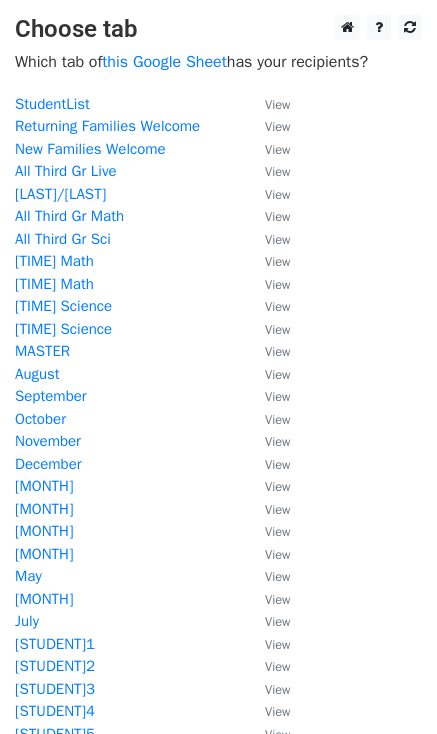 scroll, scrollTop: 0, scrollLeft: 0, axis: both 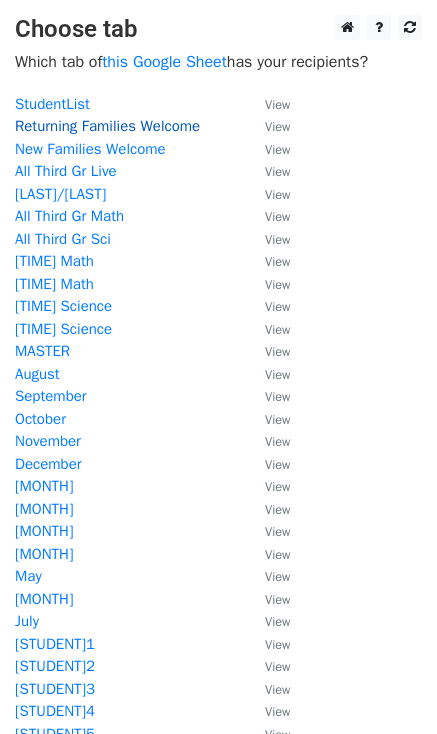 click on "Returning Families Welcome" at bounding box center (107, 126) 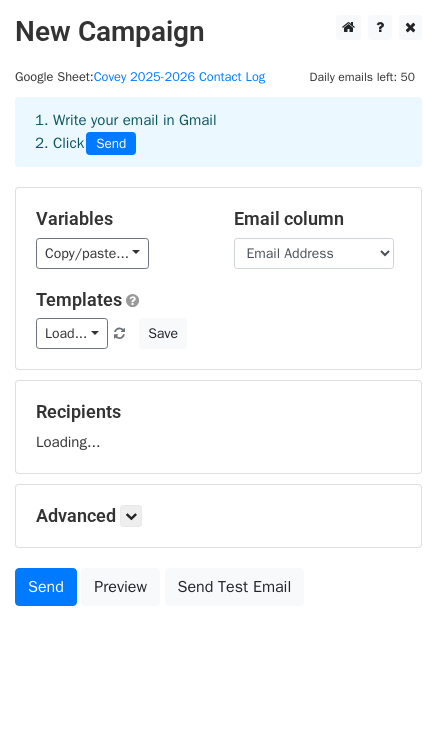 scroll, scrollTop: 0, scrollLeft: 0, axis: both 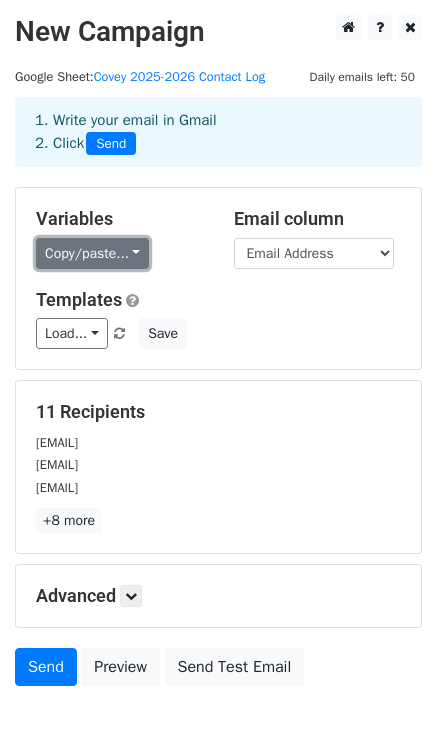 click on "Copy/paste..." at bounding box center (92, 253) 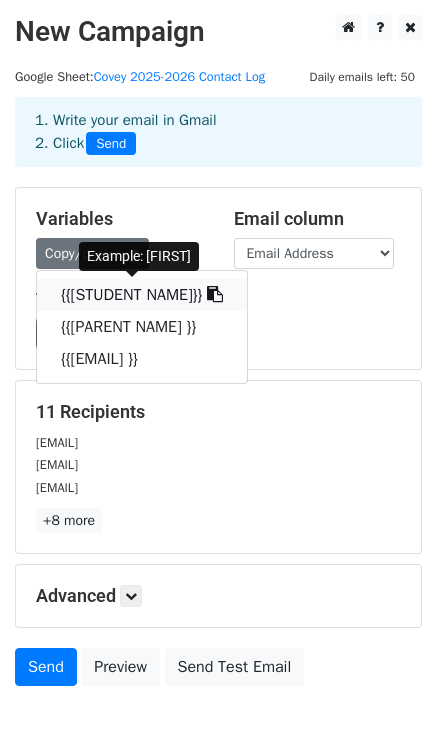 click on "{{Student Name}}" at bounding box center (142, 295) 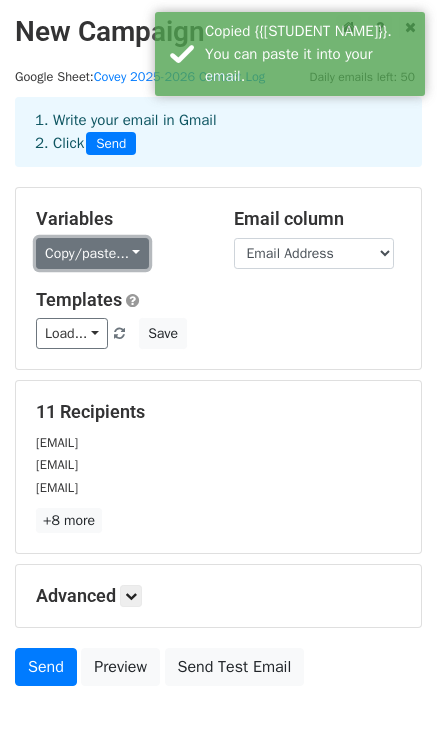 click on "Copy/paste..." at bounding box center [92, 253] 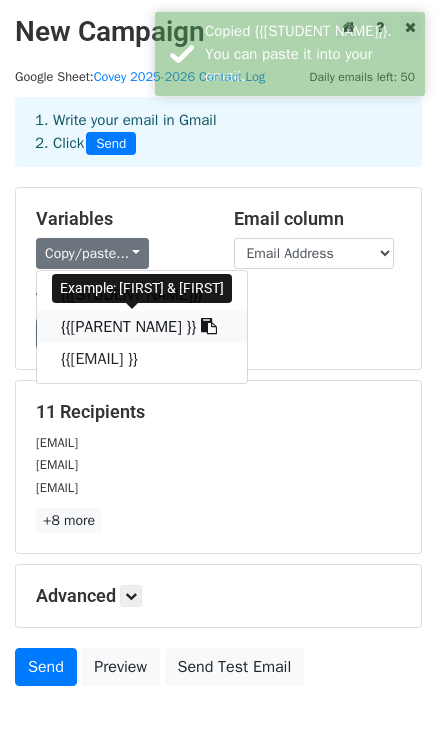 click on "{{Parent Name }}" at bounding box center (142, 327) 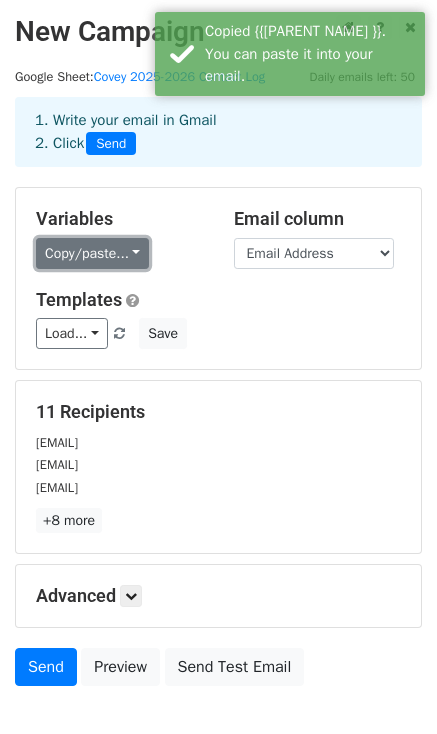 click on "Copy/paste..." at bounding box center (92, 253) 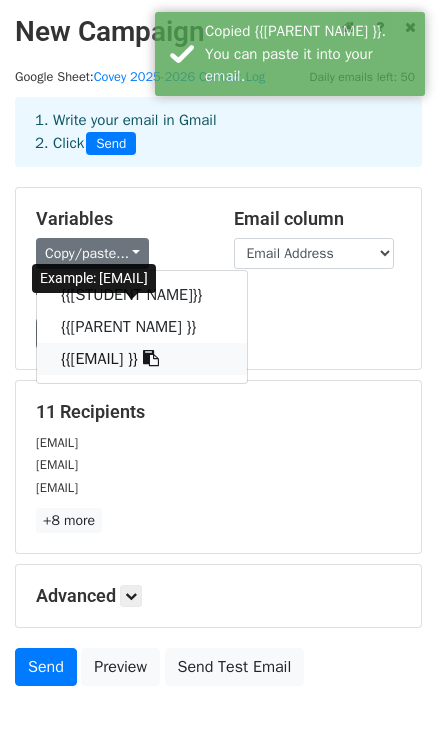 click on "{{Email Address }}" at bounding box center [142, 359] 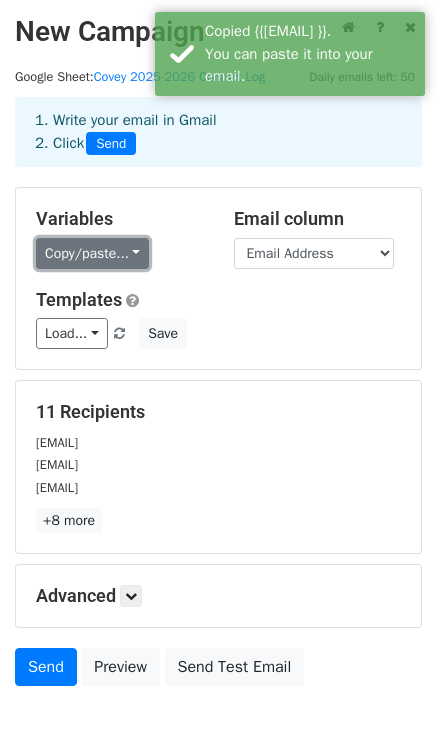 click on "Copy/paste..." at bounding box center [92, 253] 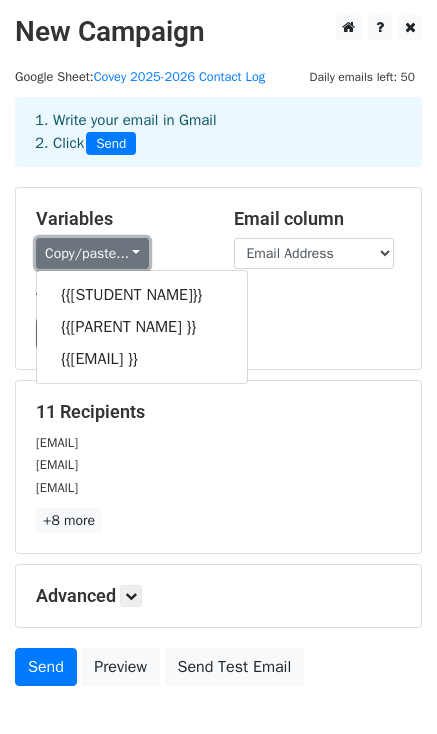 click on "Copy/paste..." at bounding box center [92, 253] 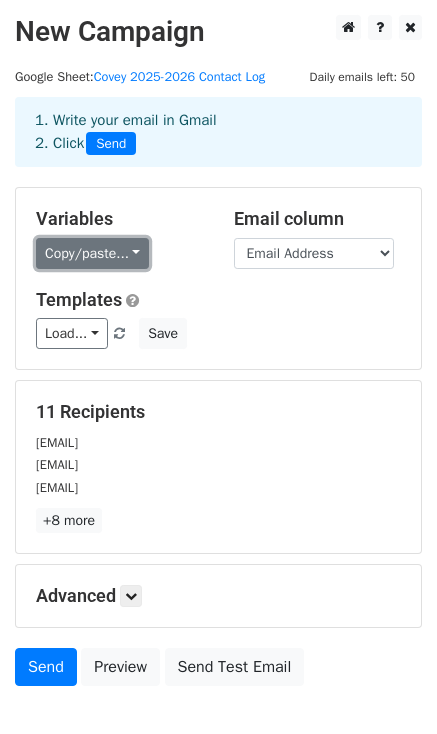 click on "Copy/paste..." at bounding box center [92, 253] 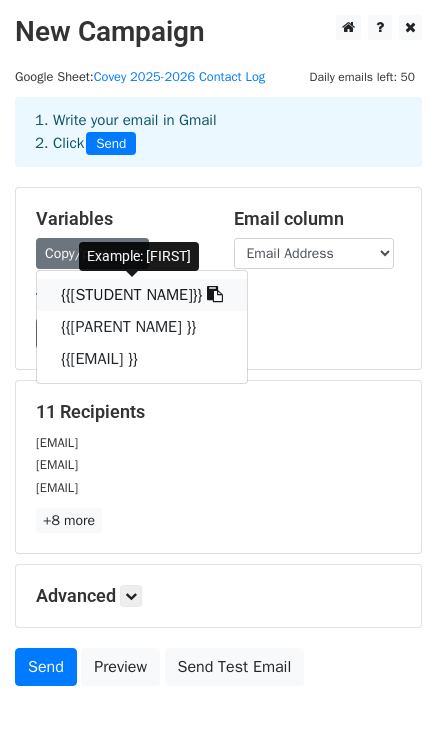 click on "{{Student Name}}" at bounding box center (142, 295) 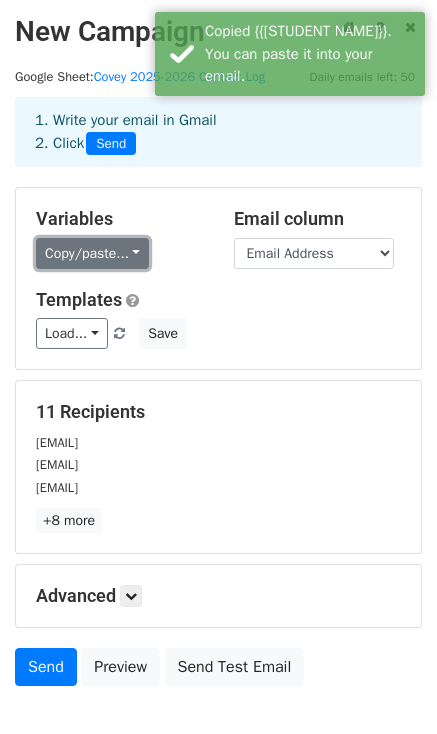 click on "Copy/paste..." at bounding box center (92, 253) 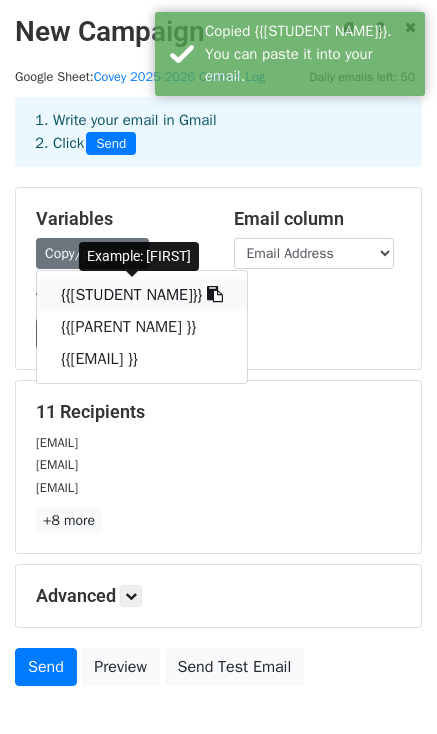 click at bounding box center (215, 294) 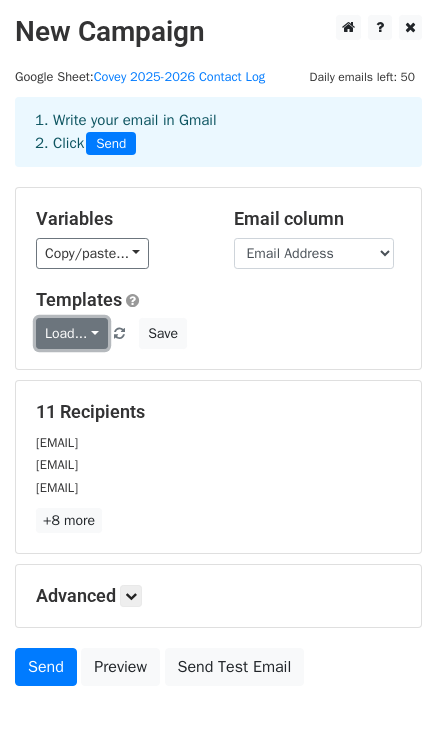 click on "Load..." at bounding box center (72, 333) 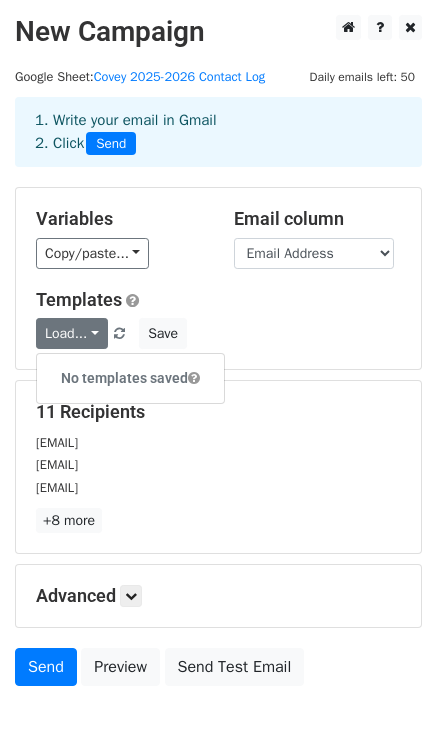 click on "Templates
Load...
No templates saved
Save" at bounding box center [218, 319] 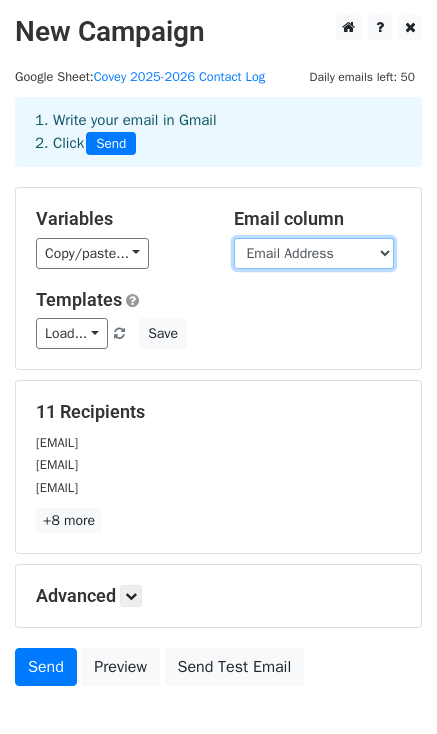 click on "Student Name
Parent Name
Email Address" at bounding box center (314, 253) 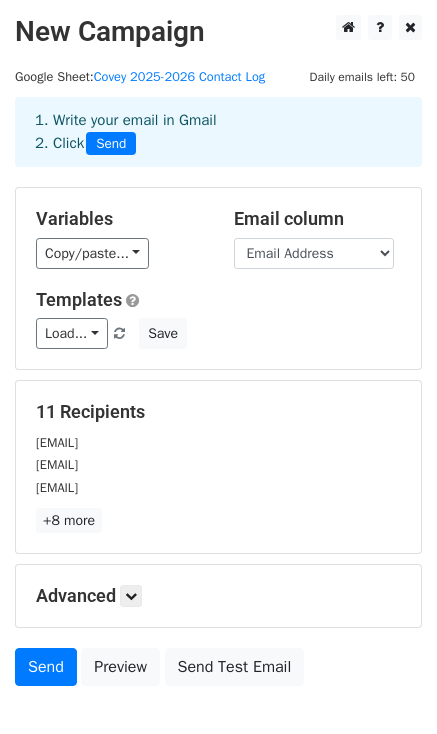 click on "Templates" at bounding box center (218, 300) 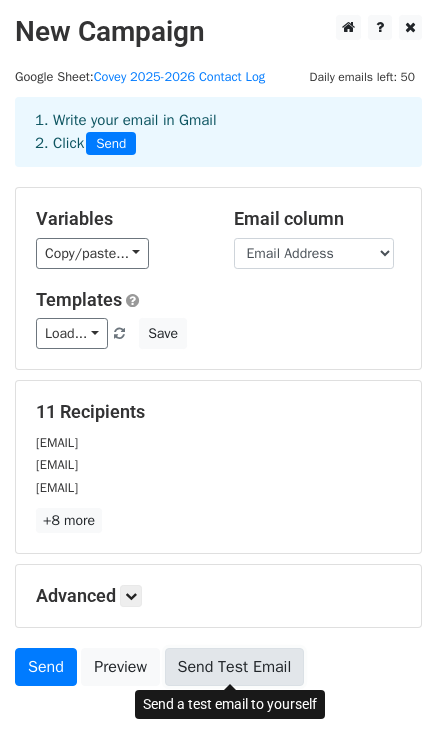 click on "Send Test Email" at bounding box center (235, 667) 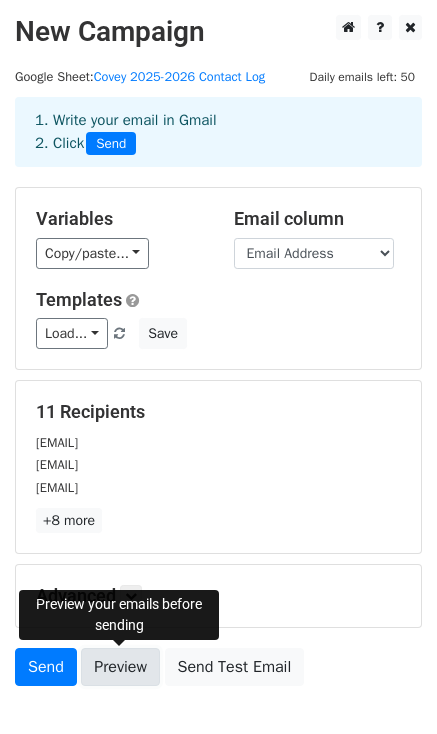 click on "Preview" at bounding box center (120, 667) 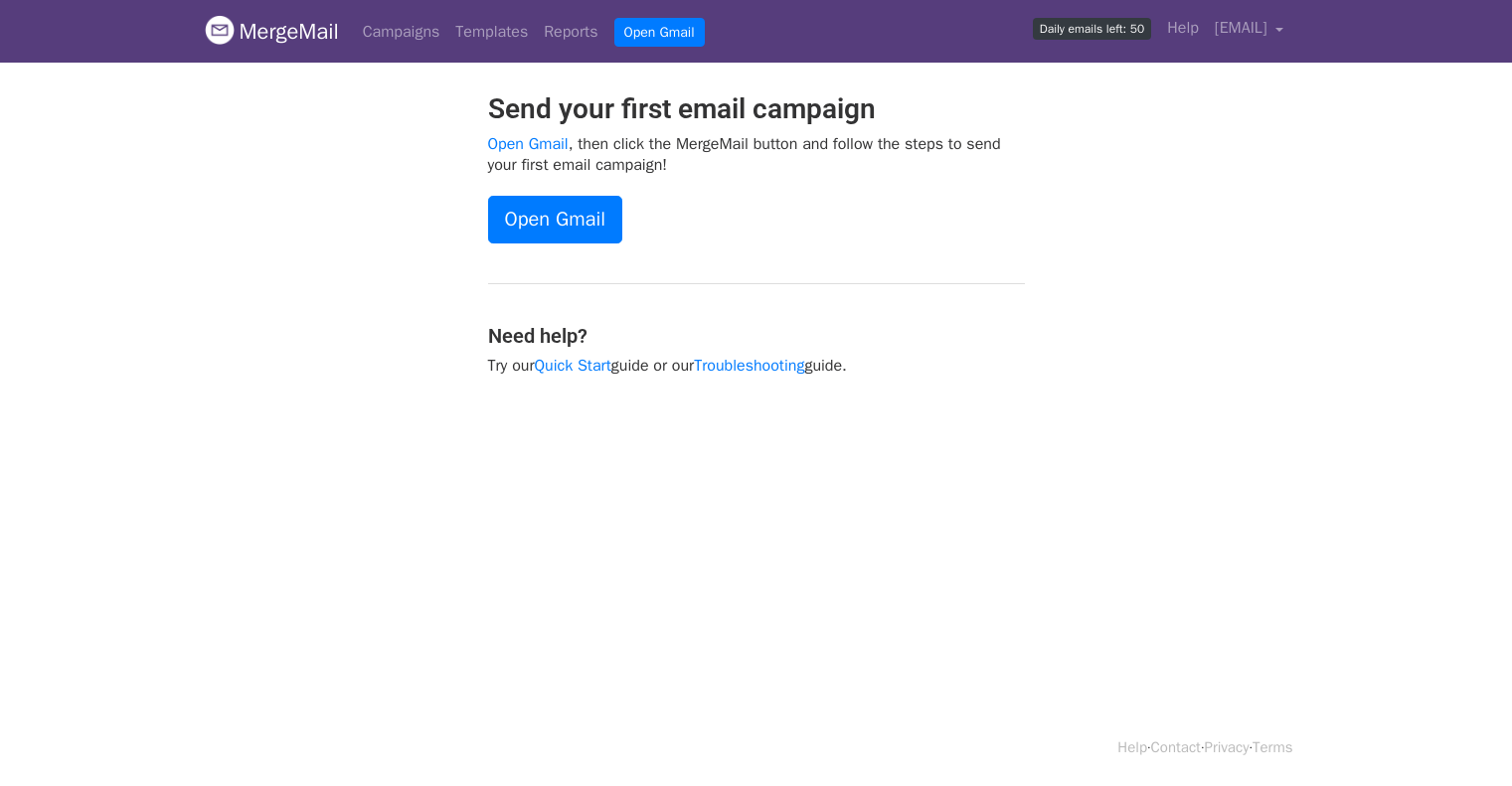 scroll, scrollTop: 0, scrollLeft: 0, axis: both 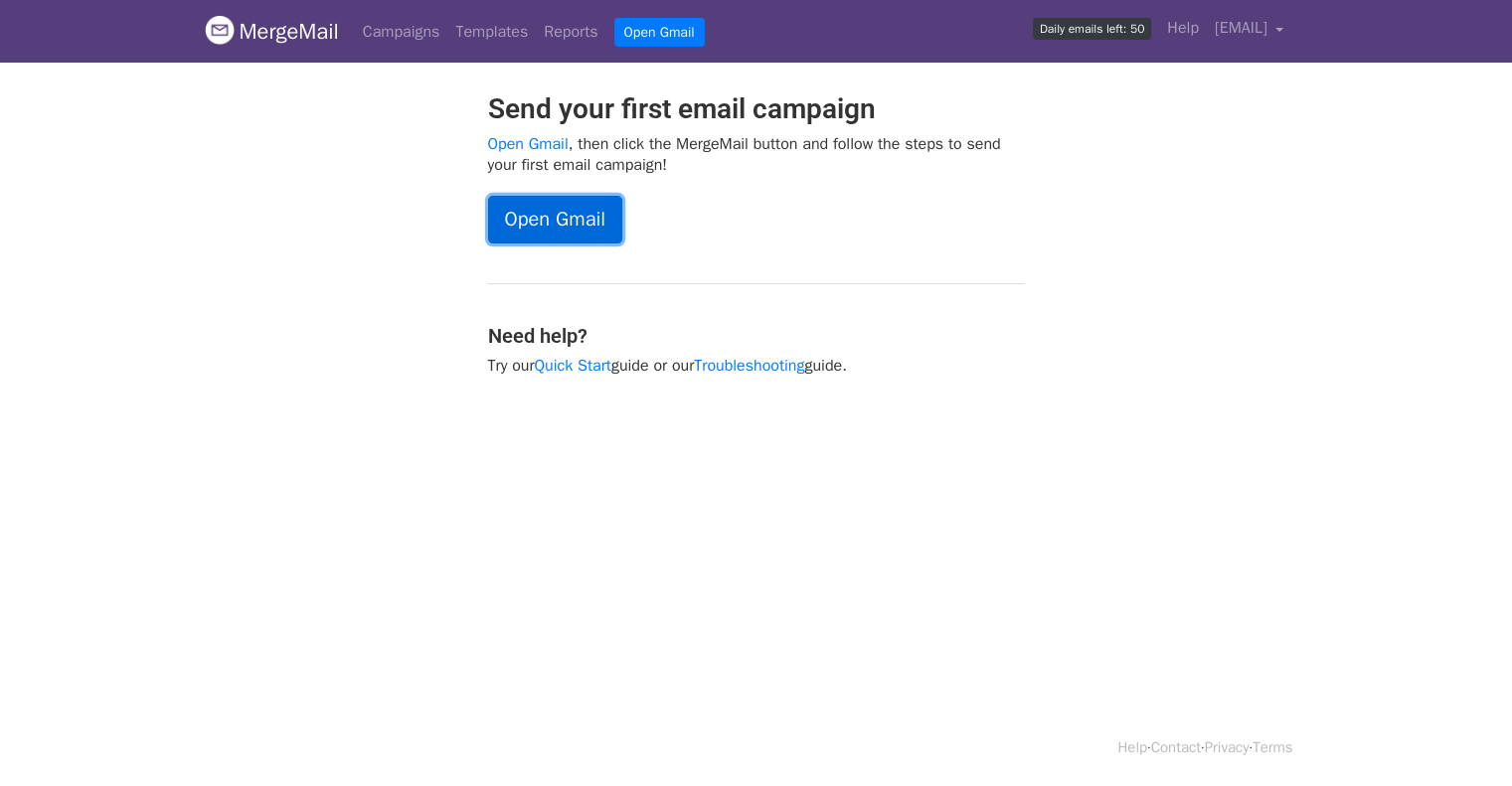 click on "Open Gmail" at bounding box center [555, 220] 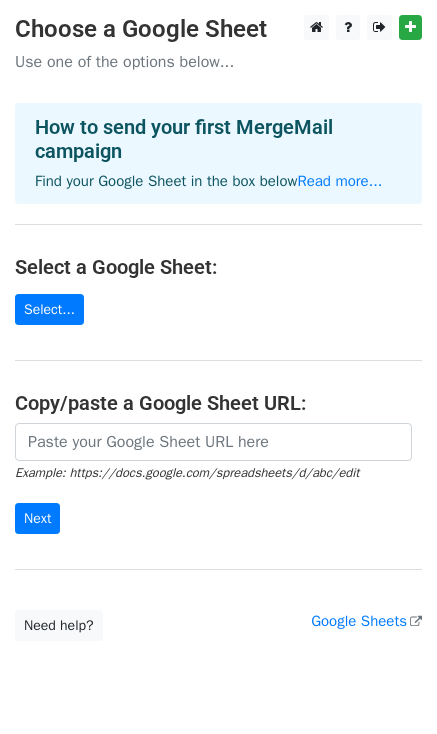 scroll, scrollTop: 0, scrollLeft: 0, axis: both 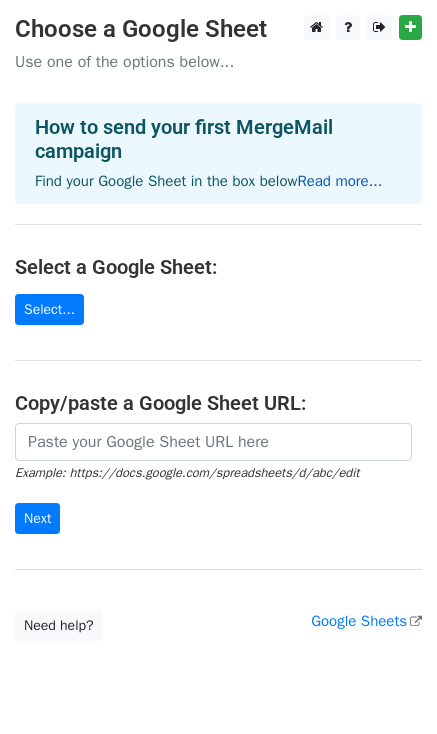 click on "Read more..." at bounding box center (339, 181) 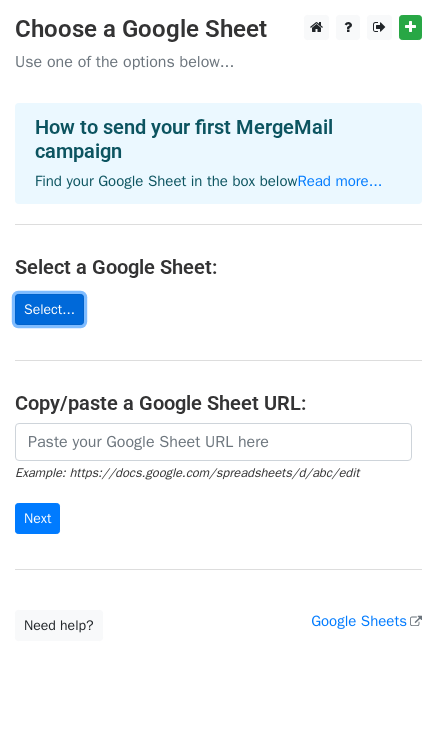 click on "Select..." at bounding box center [49, 309] 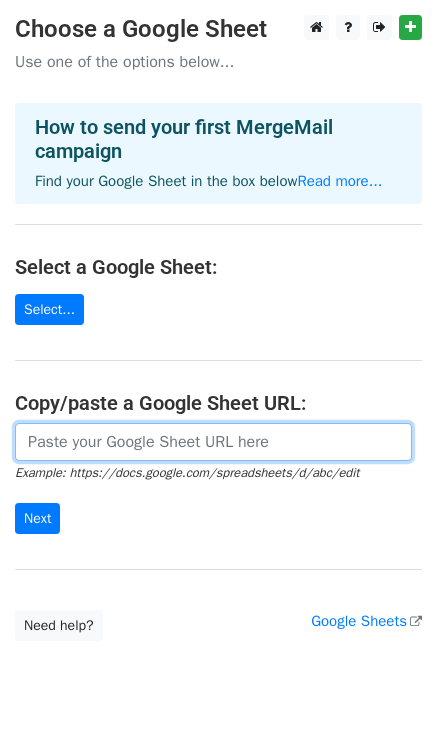 click at bounding box center [213, 442] 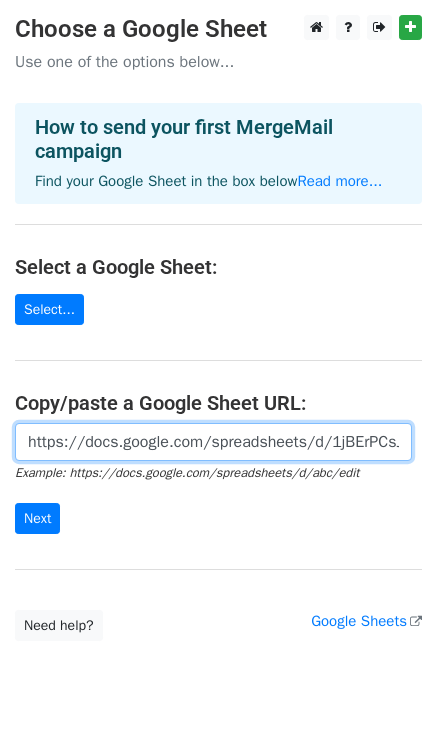 scroll, scrollTop: 0, scrollLeft: 574, axis: horizontal 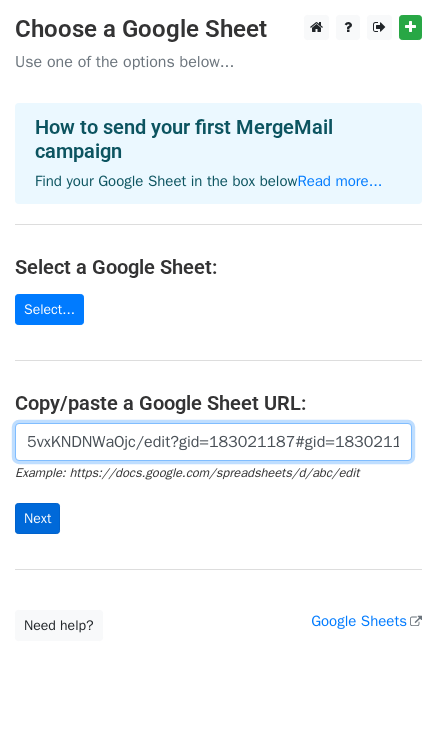 type on "https://docs.google.com/spreadsheets/d/1jBErPCsJKN3pJIy7_9pxYpfmguhETum5vxKNDNWaOjc/edit?gid=183021187#gid=183021187" 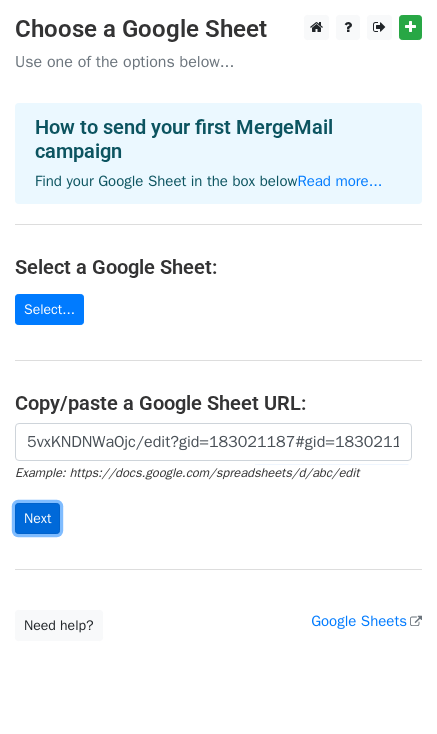 click on "Next" at bounding box center [37, 518] 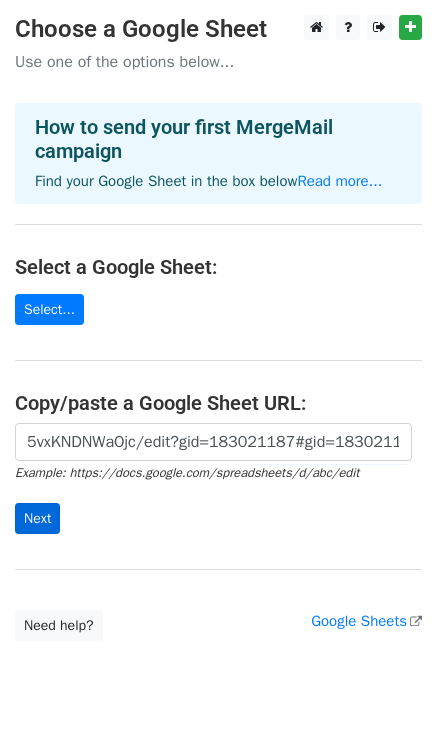 scroll, scrollTop: 0, scrollLeft: 0, axis: both 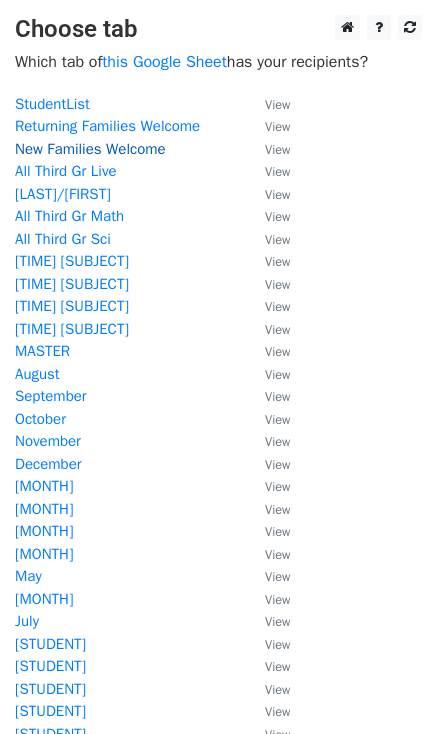 click on "New Families Welcome" at bounding box center (90, 149) 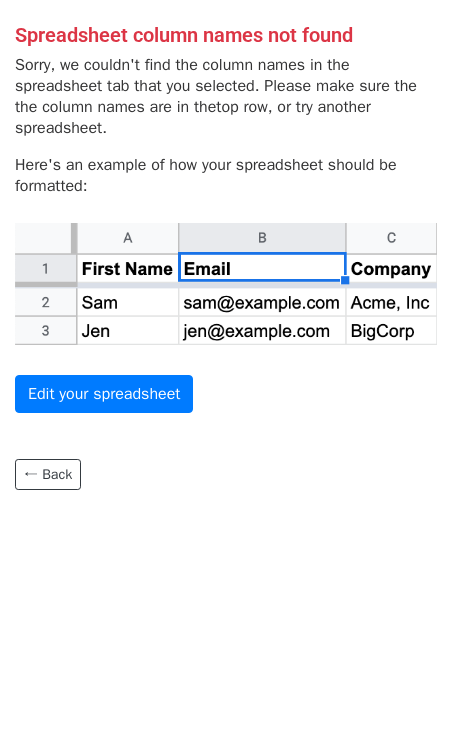 scroll, scrollTop: 0, scrollLeft: 0, axis: both 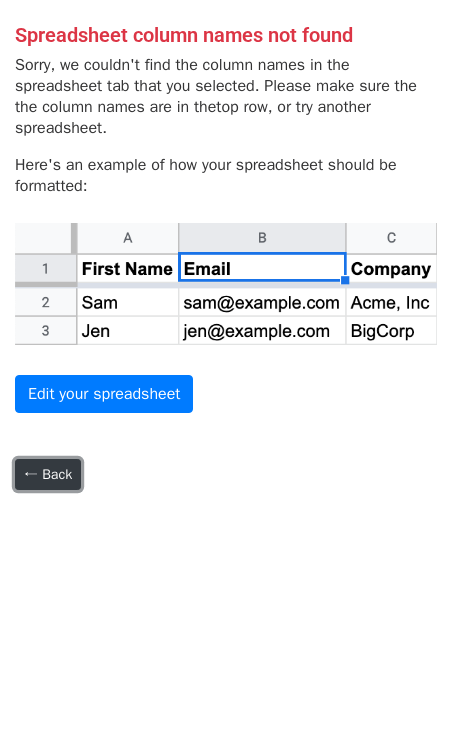 click on "← Back" at bounding box center (48, 474) 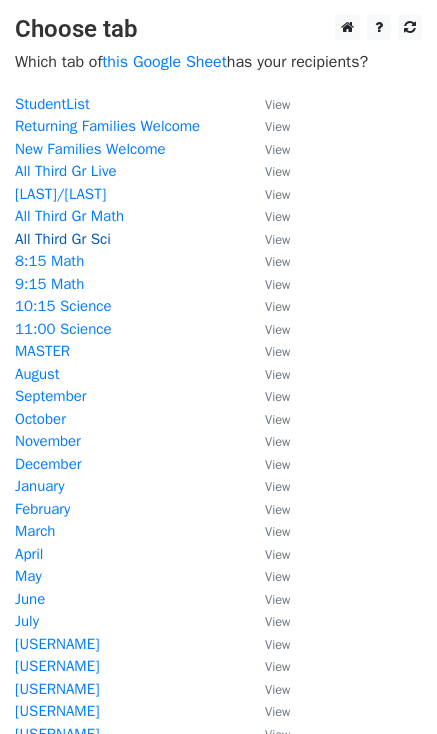 scroll, scrollTop: 0, scrollLeft: 0, axis: both 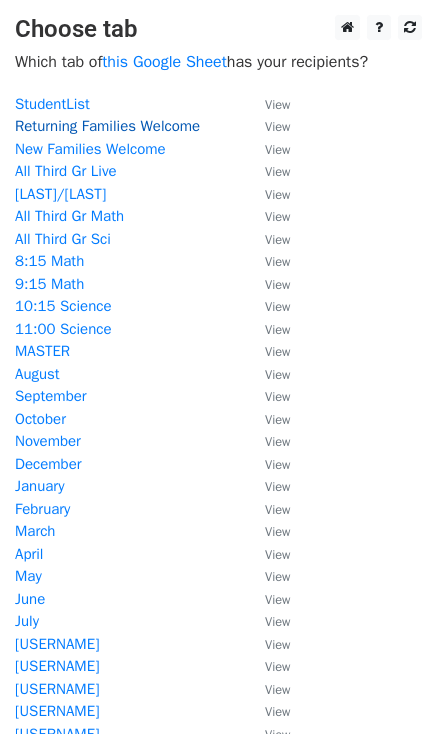 click on "Returning Families Welcome" at bounding box center [107, 126] 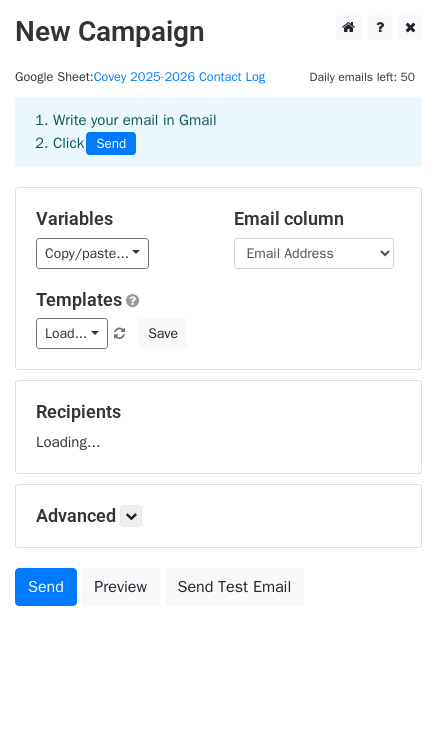 scroll, scrollTop: 0, scrollLeft: 0, axis: both 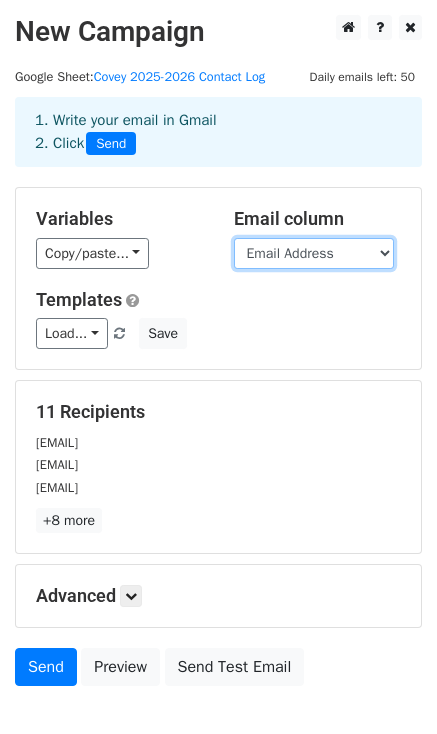 click on "Student Name
Parent Name
Email Address" at bounding box center (314, 253) 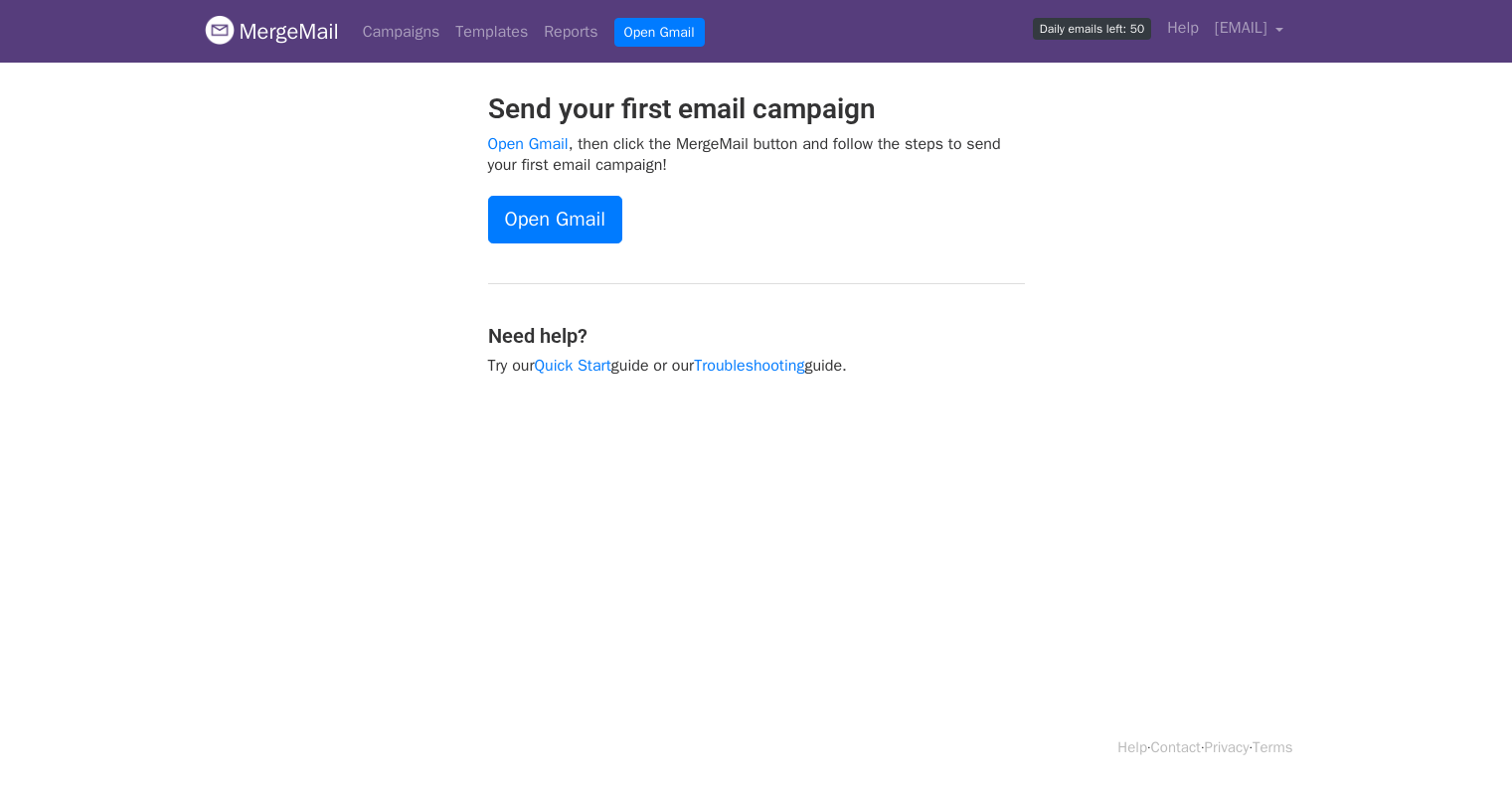 scroll, scrollTop: 0, scrollLeft: 0, axis: both 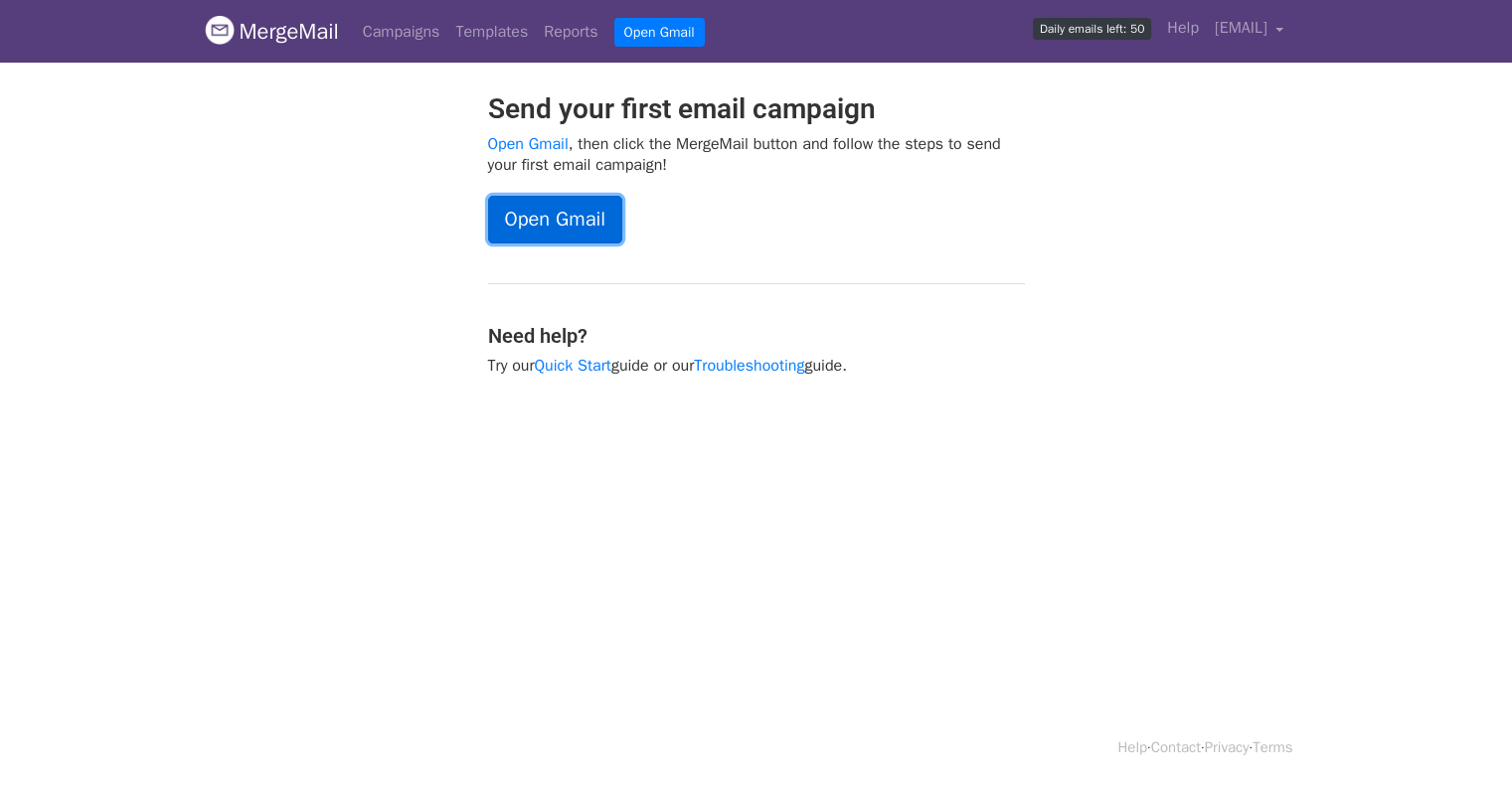 click on "Open Gmail" at bounding box center [555, 220] 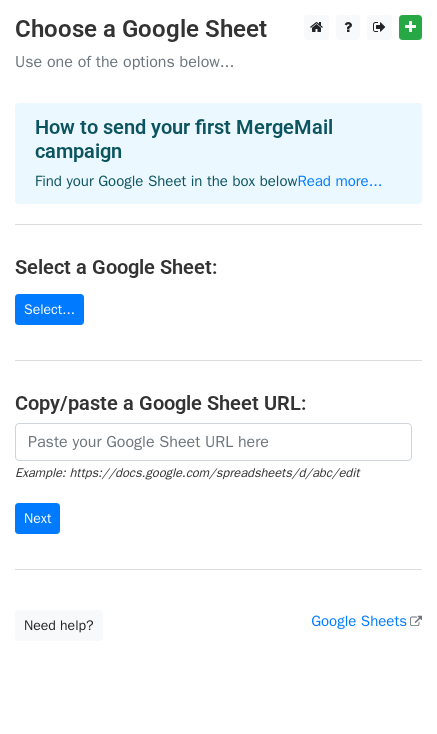 scroll, scrollTop: 0, scrollLeft: 0, axis: both 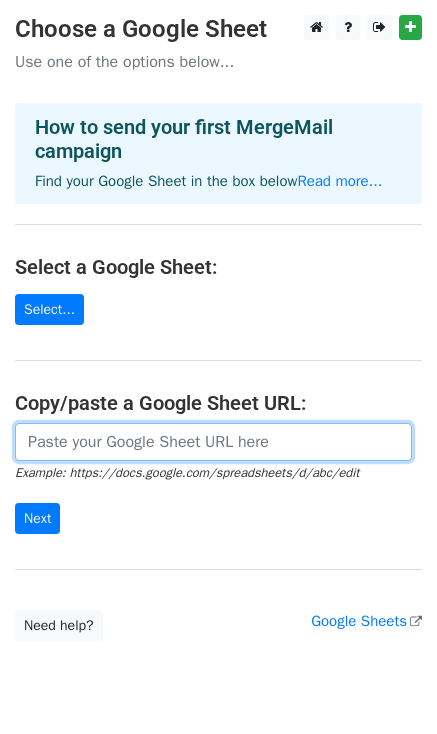 click at bounding box center (213, 442) 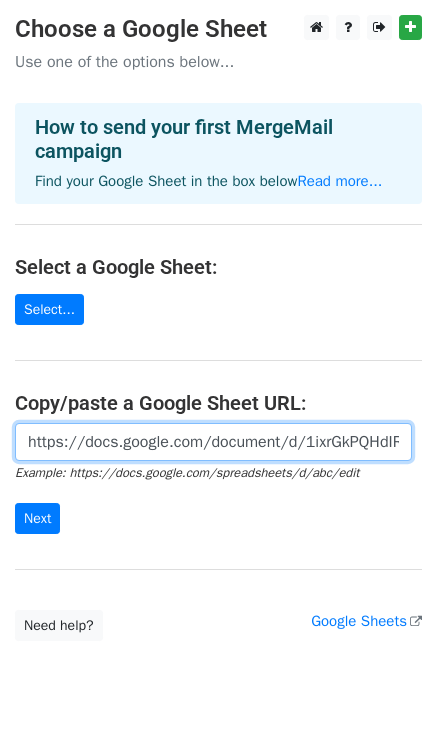 scroll, scrollTop: 0, scrollLeft: 383, axis: horizontal 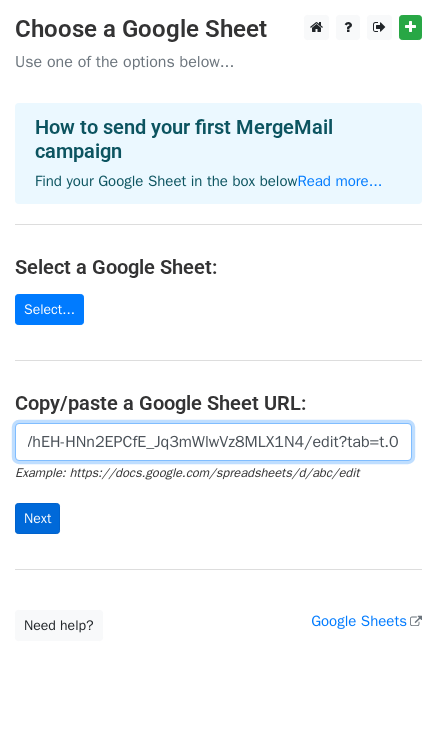 type on "https://docs.google.com/document/d/1ixrGkPQHdIRiVhEH-HNn2EPCfE_Jq3mWlwVz8MLX1N4/edit?tab=t.0" 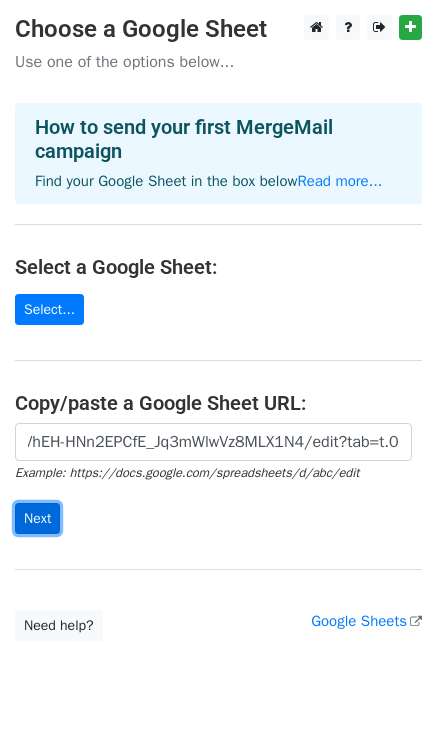 scroll, scrollTop: 0, scrollLeft: 0, axis: both 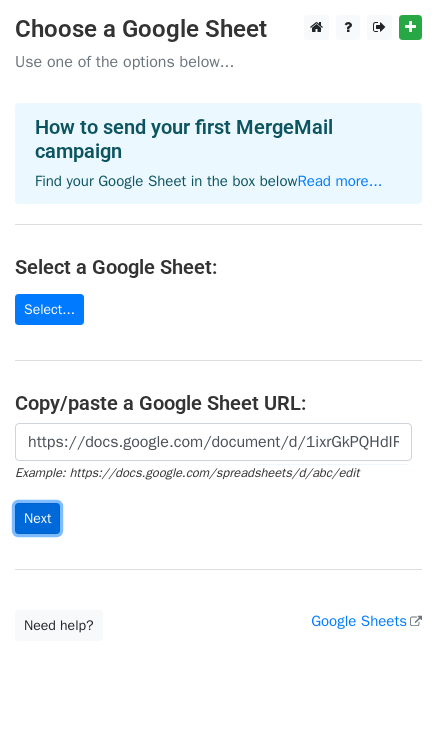 click on "Next" at bounding box center [37, 518] 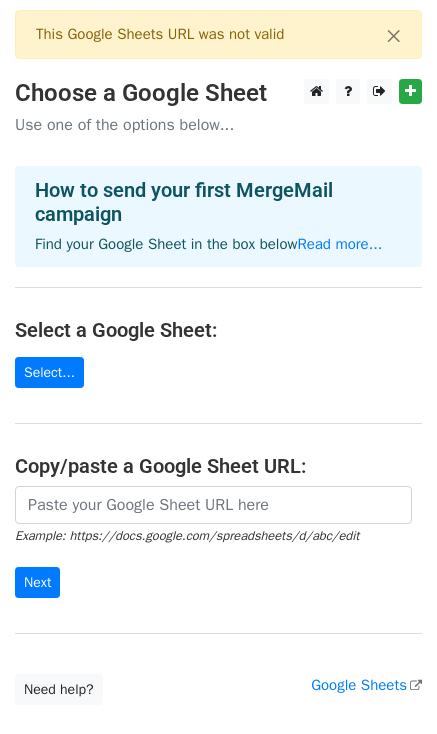 scroll, scrollTop: 0, scrollLeft: 0, axis: both 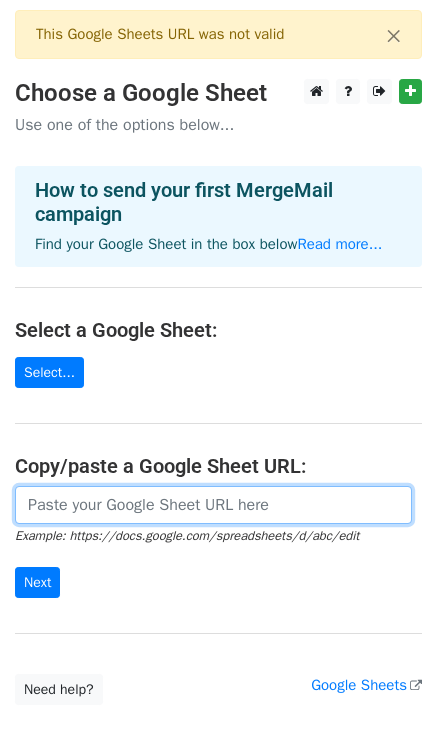 click at bounding box center [213, 505] 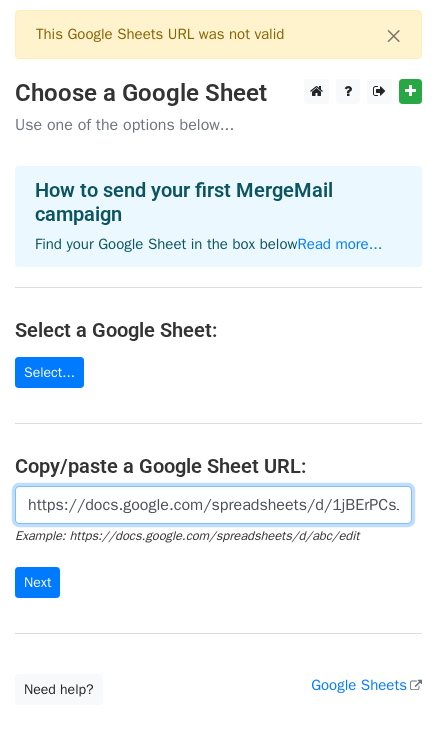 scroll, scrollTop: 0, scrollLeft: 574, axis: horizontal 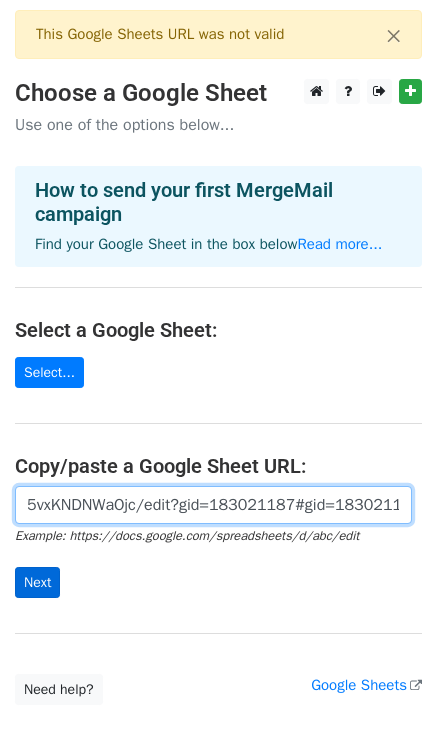 type on "https://docs.google.com/spreadsheets/d/1jBErPCsJKN3pJIy7_9pxYpfmguhETum5vxKNDNWaOjc/edit?gid=183021187#gid=183021187" 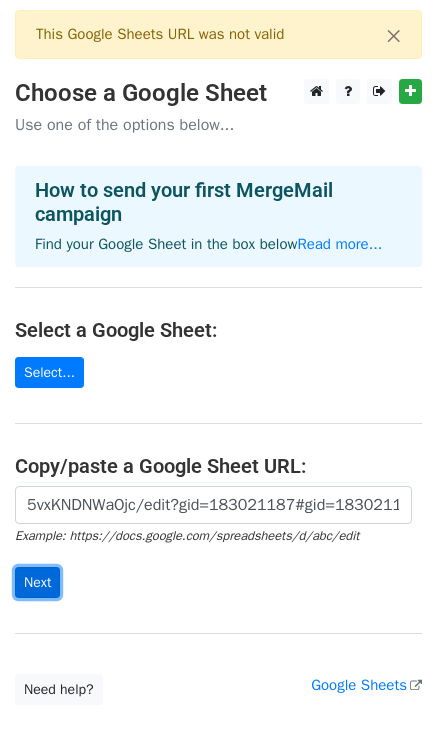 scroll, scrollTop: 0, scrollLeft: 0, axis: both 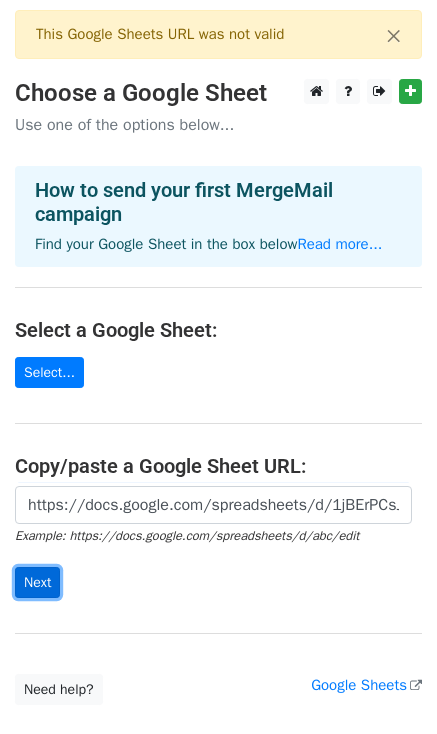 click on "Next" at bounding box center [37, 582] 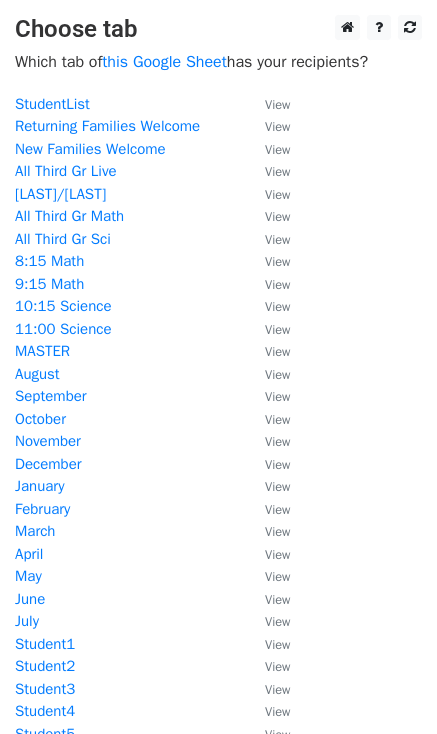 scroll, scrollTop: 0, scrollLeft: 0, axis: both 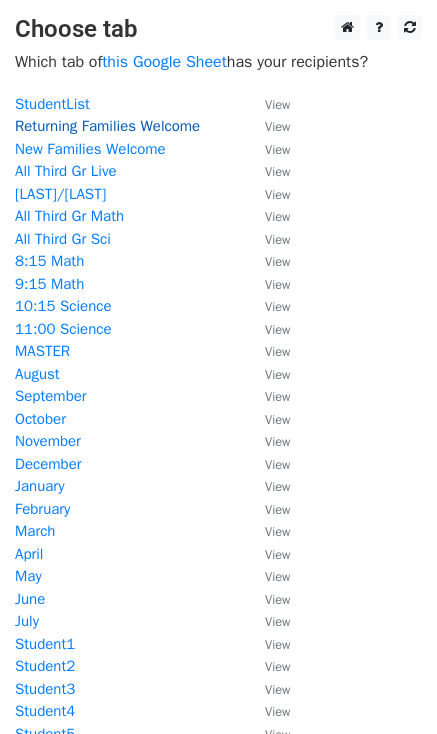 click on "Returning Families Welcome" at bounding box center [107, 126] 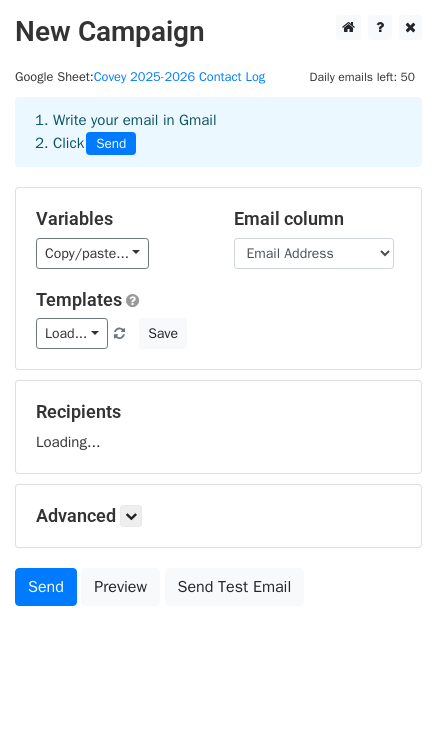 scroll, scrollTop: 0, scrollLeft: 0, axis: both 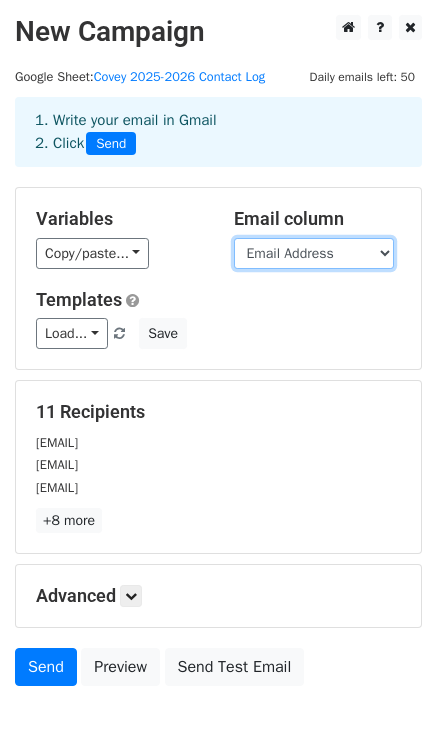 click on "[STUDENT NAME]
[EMAIL ADDRESS]
[PARENT NAME]" at bounding box center (314, 253) 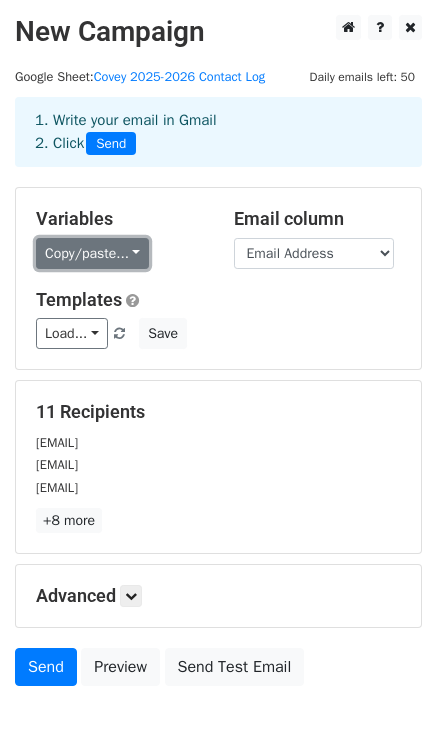 click on "Copy/paste..." at bounding box center [92, 253] 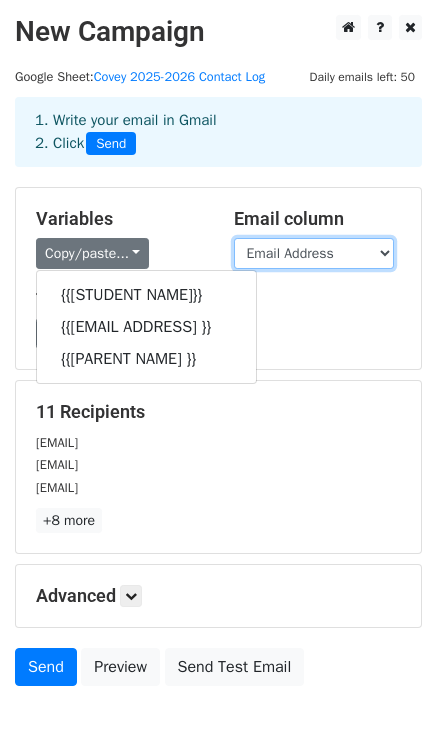 click on "Student Name
Email Address
Parent Name" at bounding box center (314, 253) 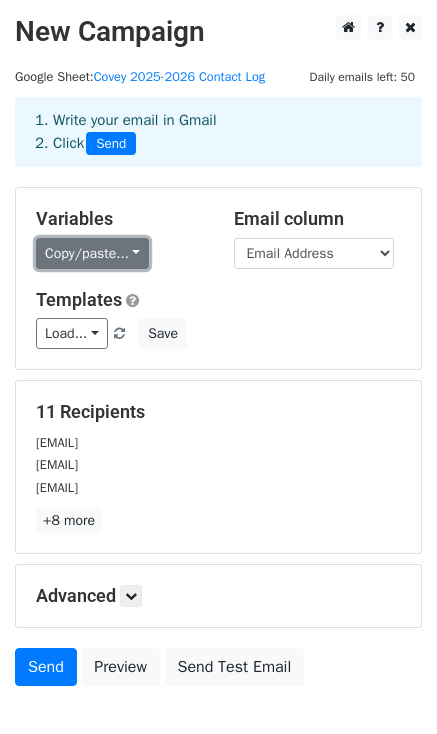 click on "Copy/paste..." at bounding box center (92, 253) 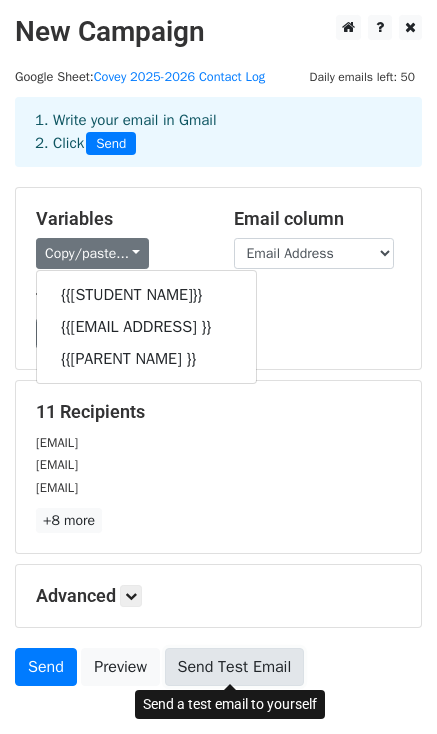 click on "Send Test Email" at bounding box center (235, 667) 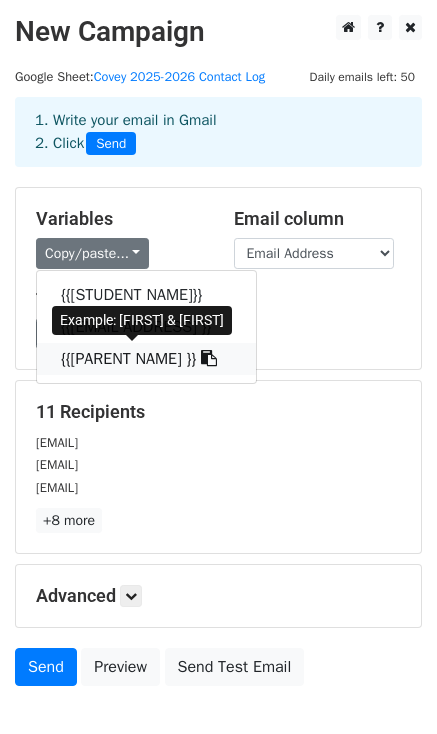 drag, startPoint x: 184, startPoint y: 363, endPoint x: 161, endPoint y: 353, distance: 25.079872 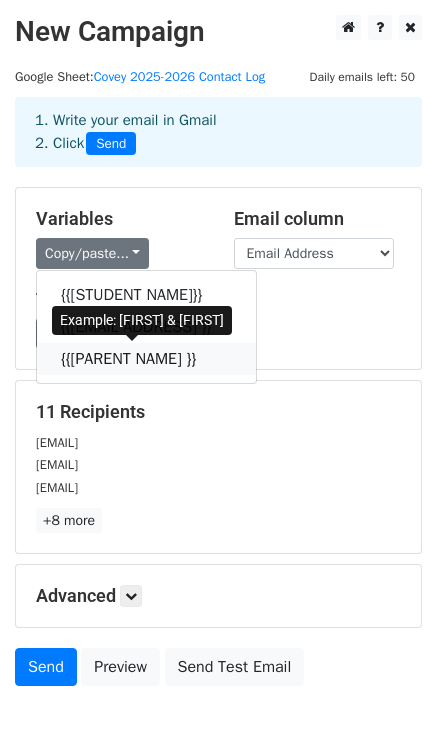 drag, startPoint x: 161, startPoint y: 353, endPoint x: 136, endPoint y: 352, distance: 25.019993 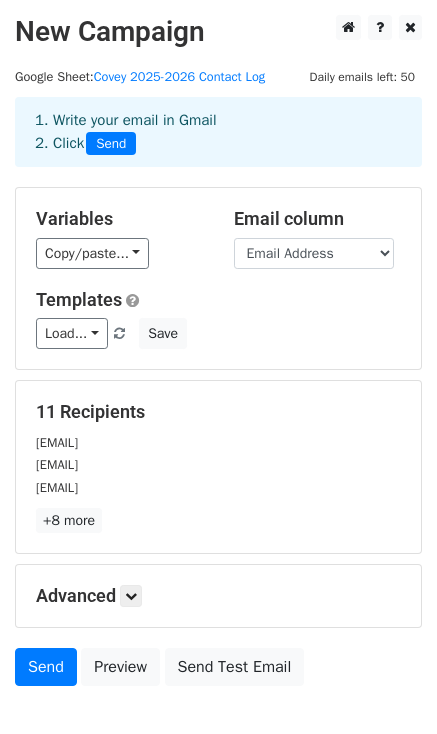 click on "brown2.parent@ruralvirtual.org" at bounding box center (218, 442) 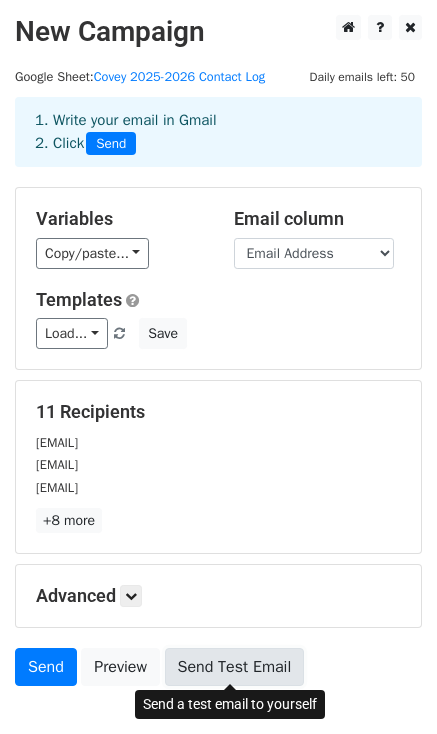 click on "Send Test Email" at bounding box center (235, 667) 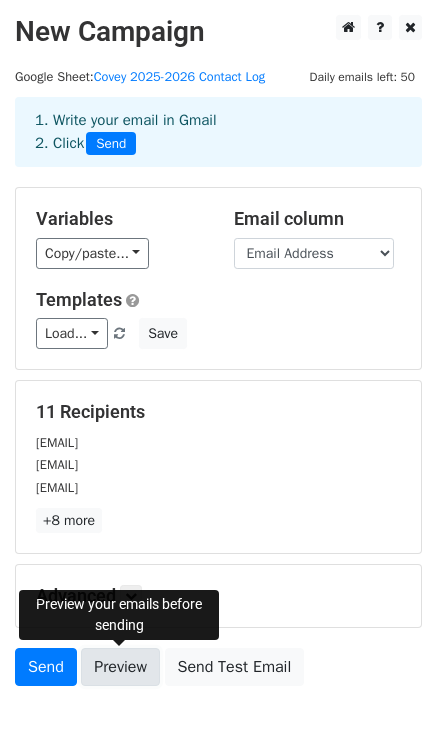 click on "Preview" at bounding box center (120, 667) 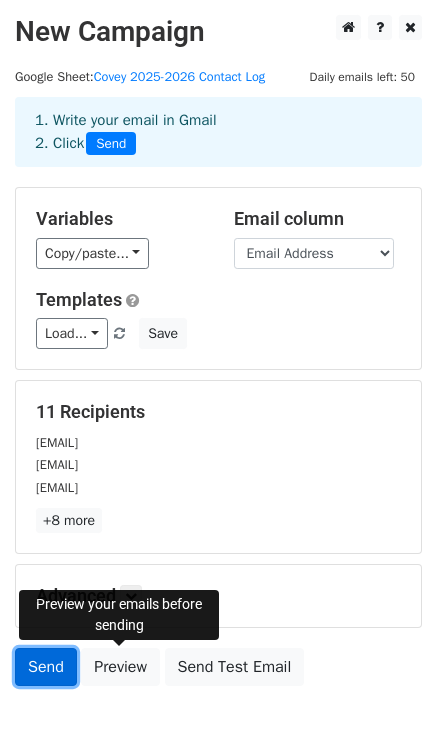 click on "Send" at bounding box center (46, 667) 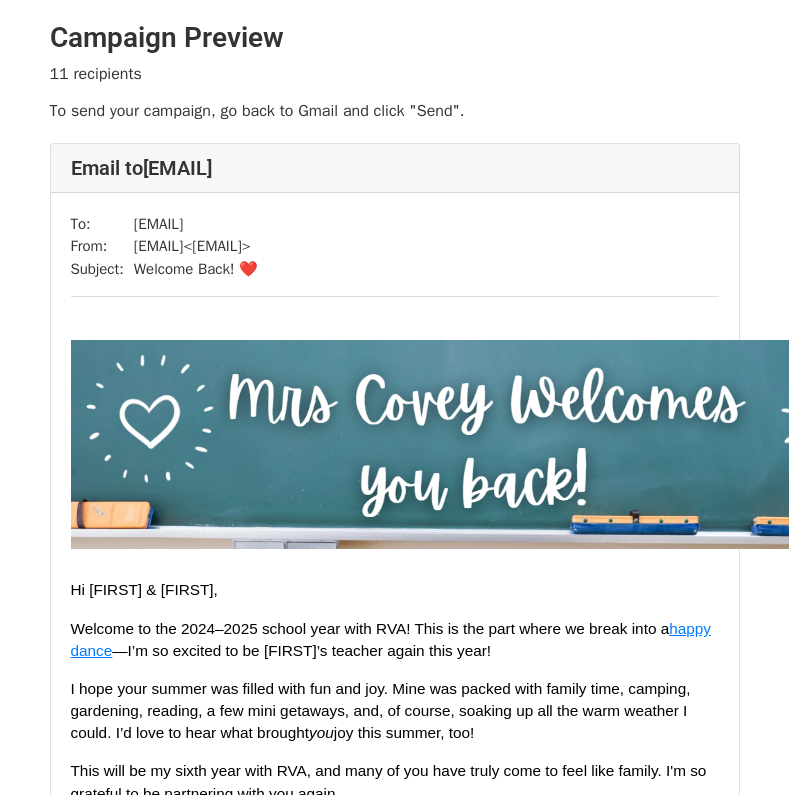 scroll, scrollTop: 0, scrollLeft: 0, axis: both 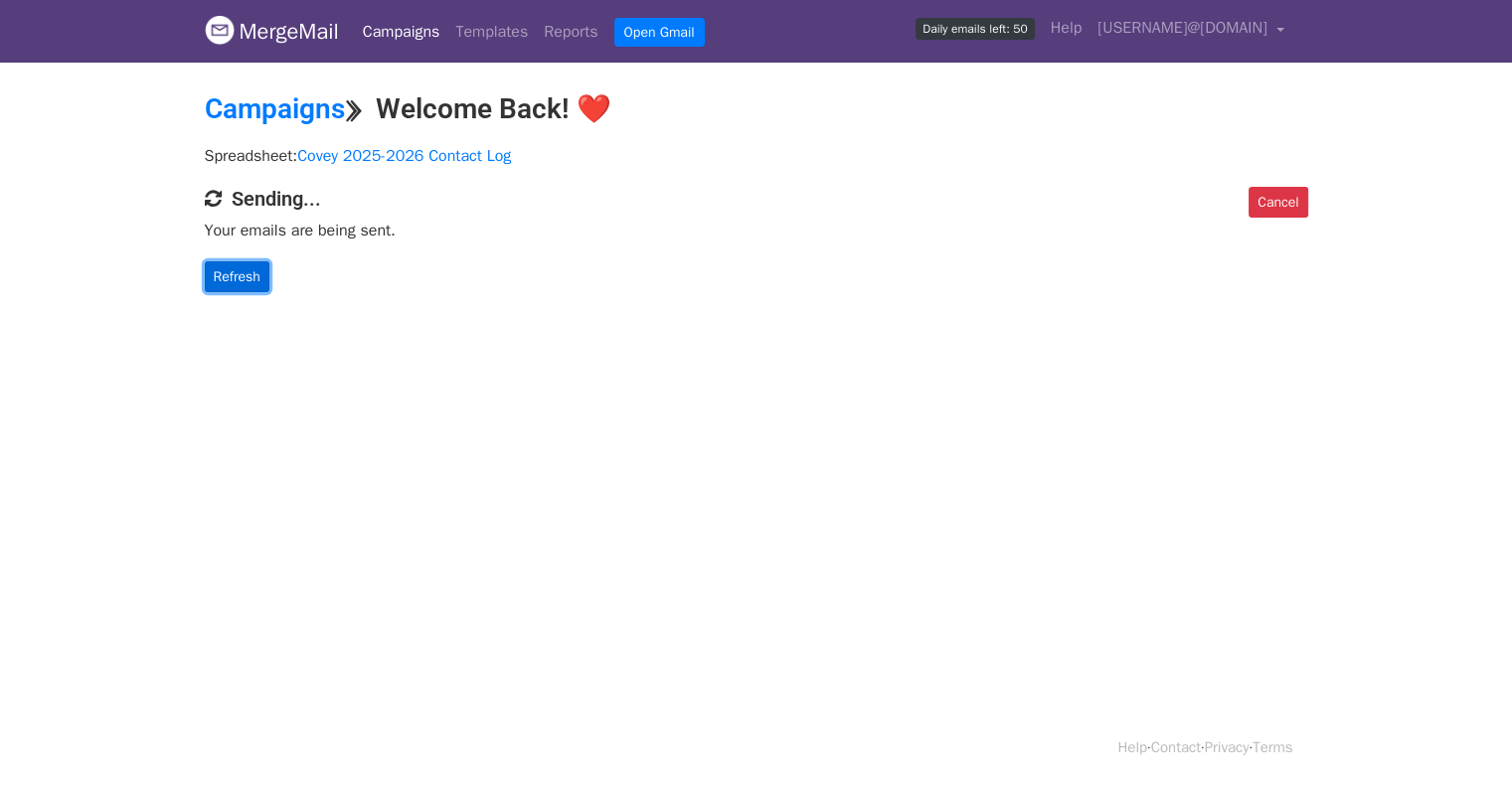 click on "Refresh" at bounding box center (237, 276) 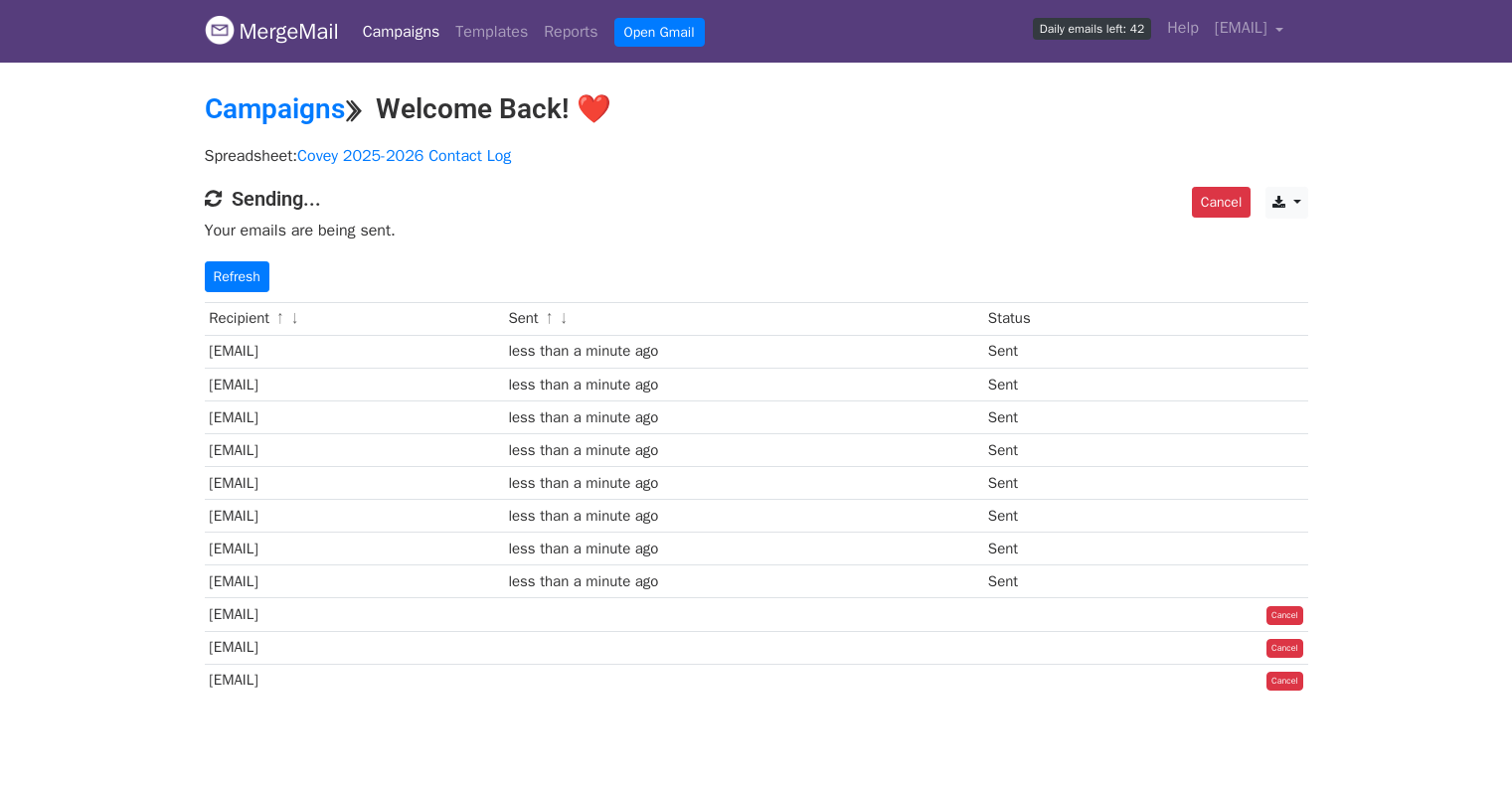 scroll, scrollTop: 0, scrollLeft: 0, axis: both 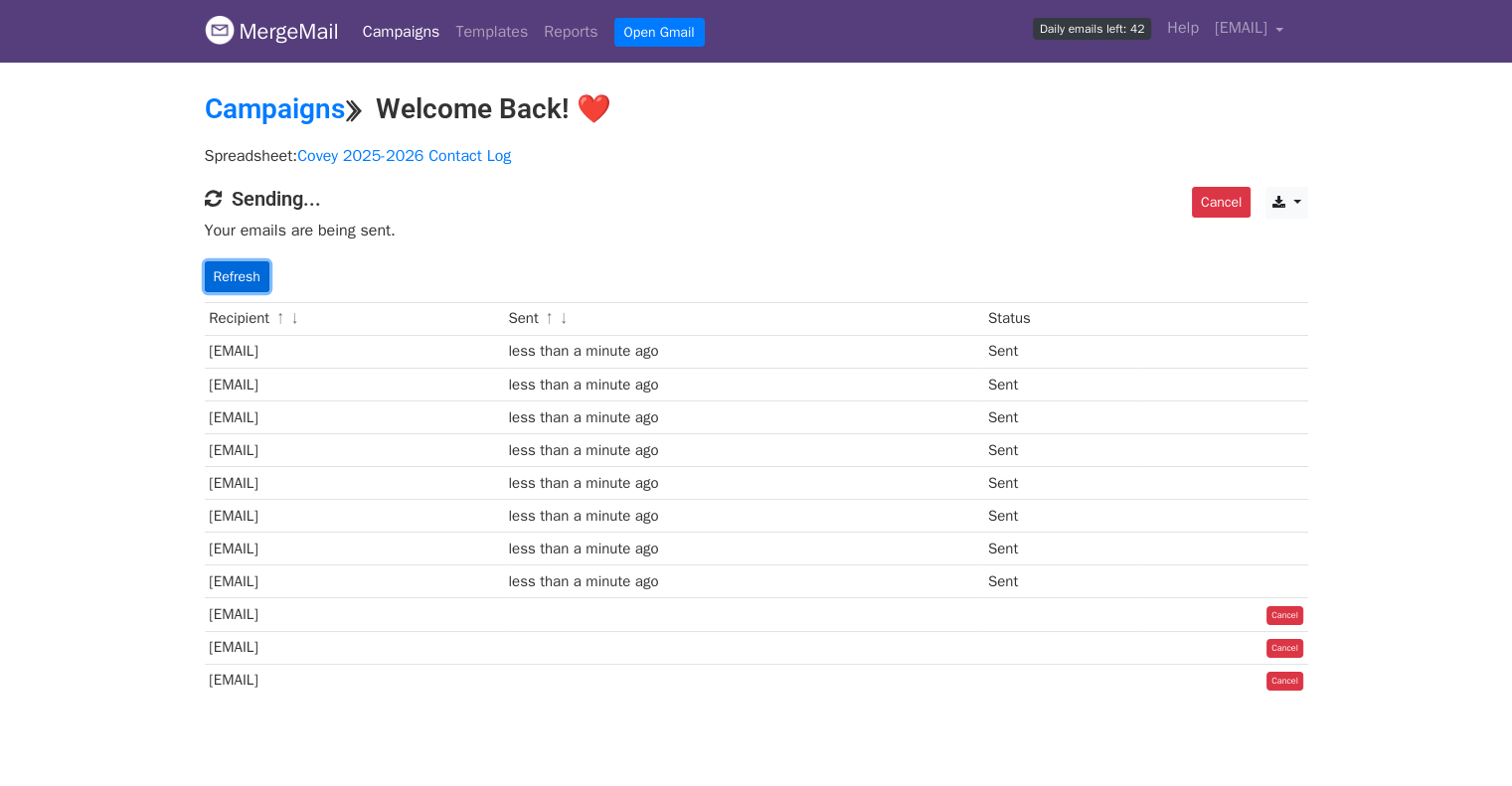 click on "Refresh" at bounding box center (237, 276) 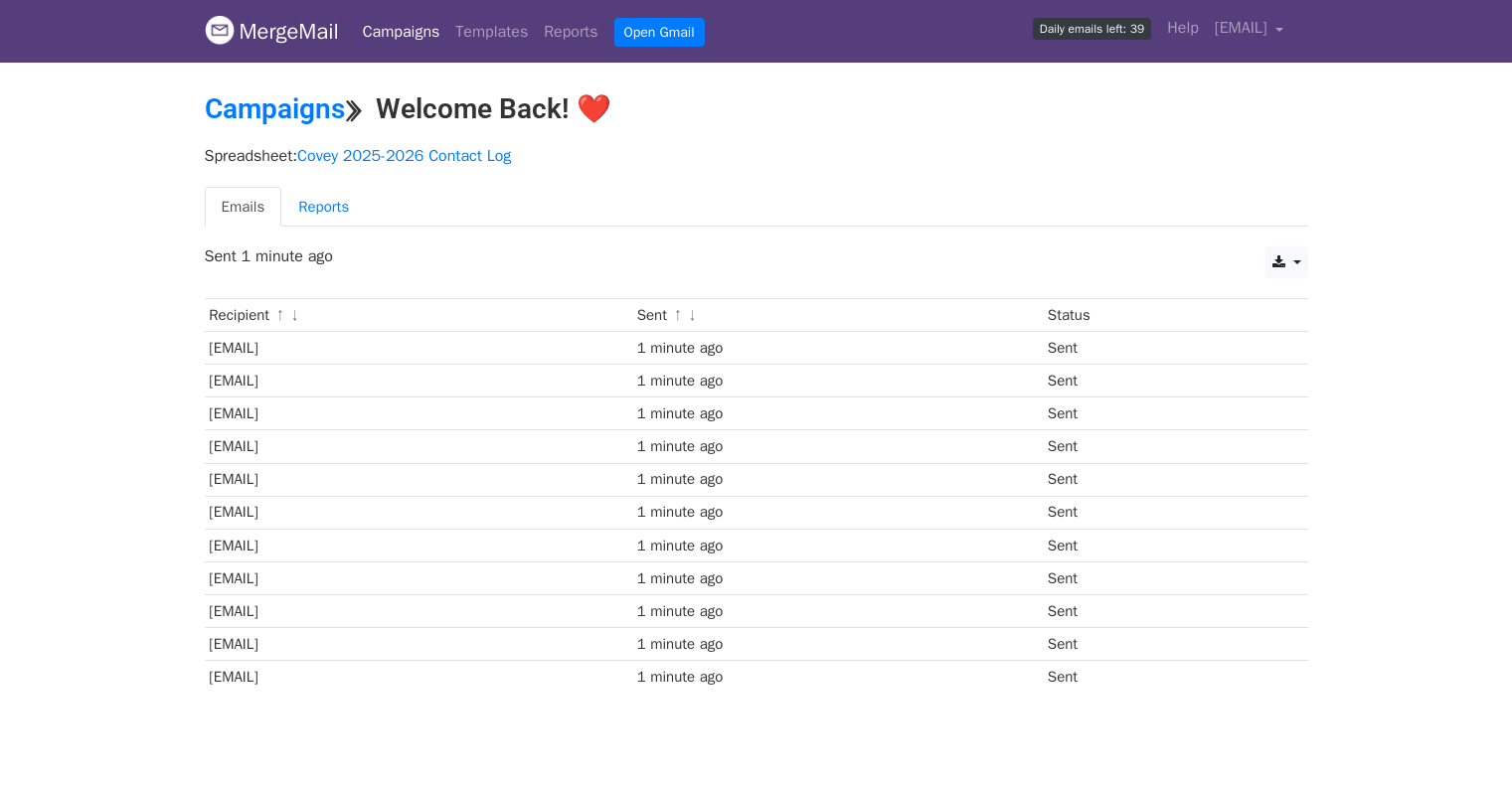 scroll, scrollTop: 0, scrollLeft: 0, axis: both 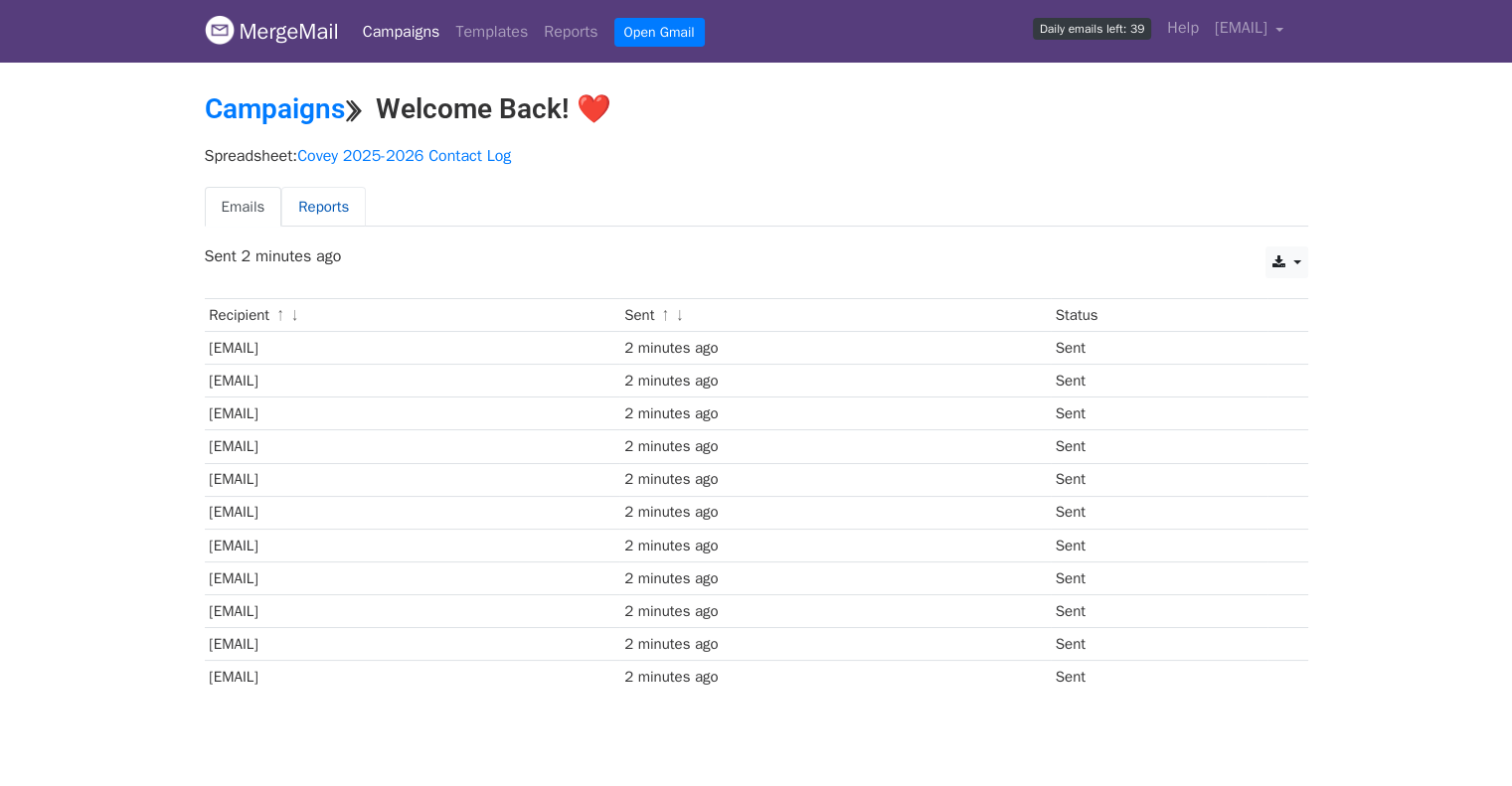 click on "Reports" at bounding box center [323, 207] 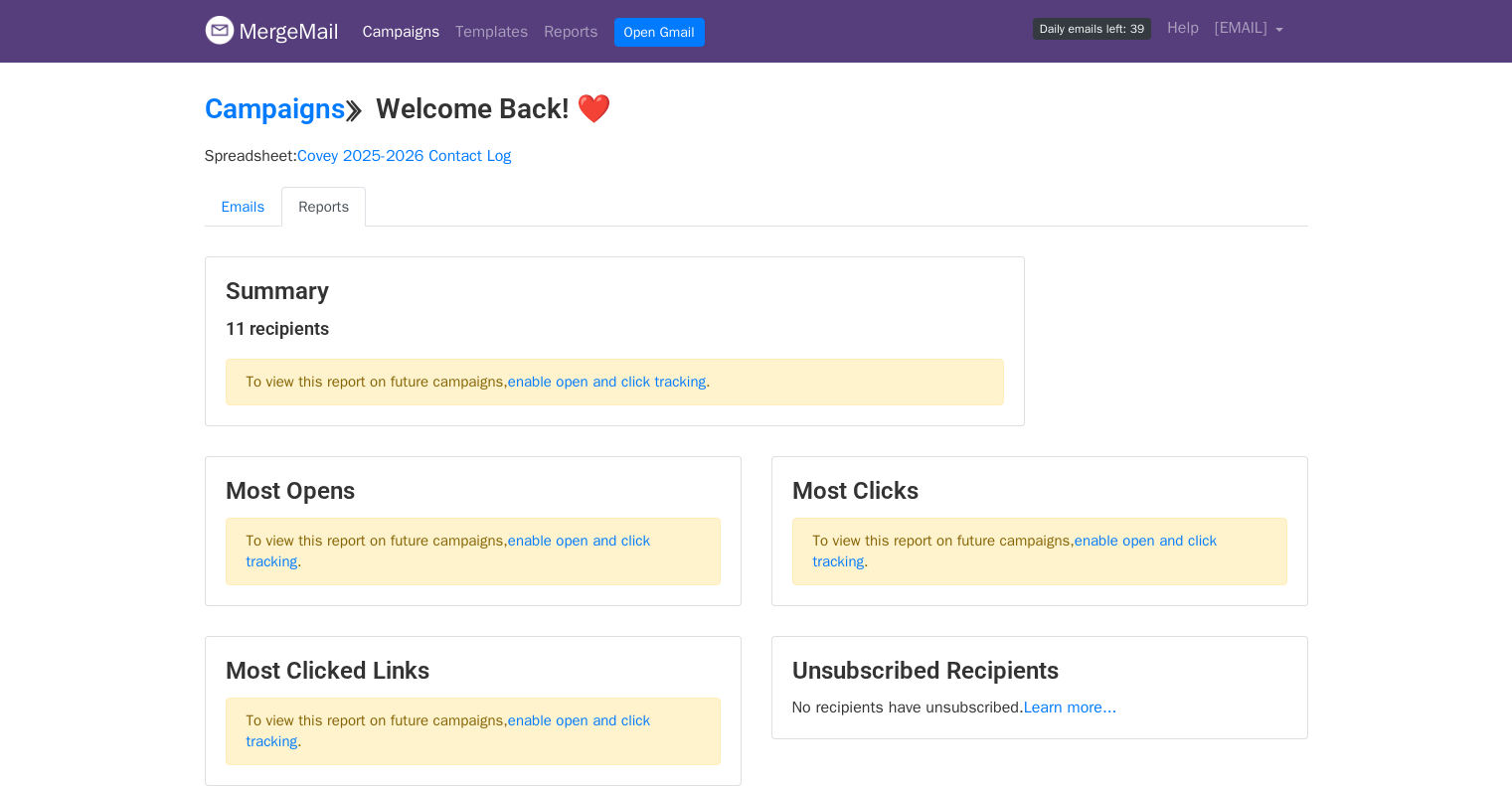 scroll, scrollTop: 0, scrollLeft: 0, axis: both 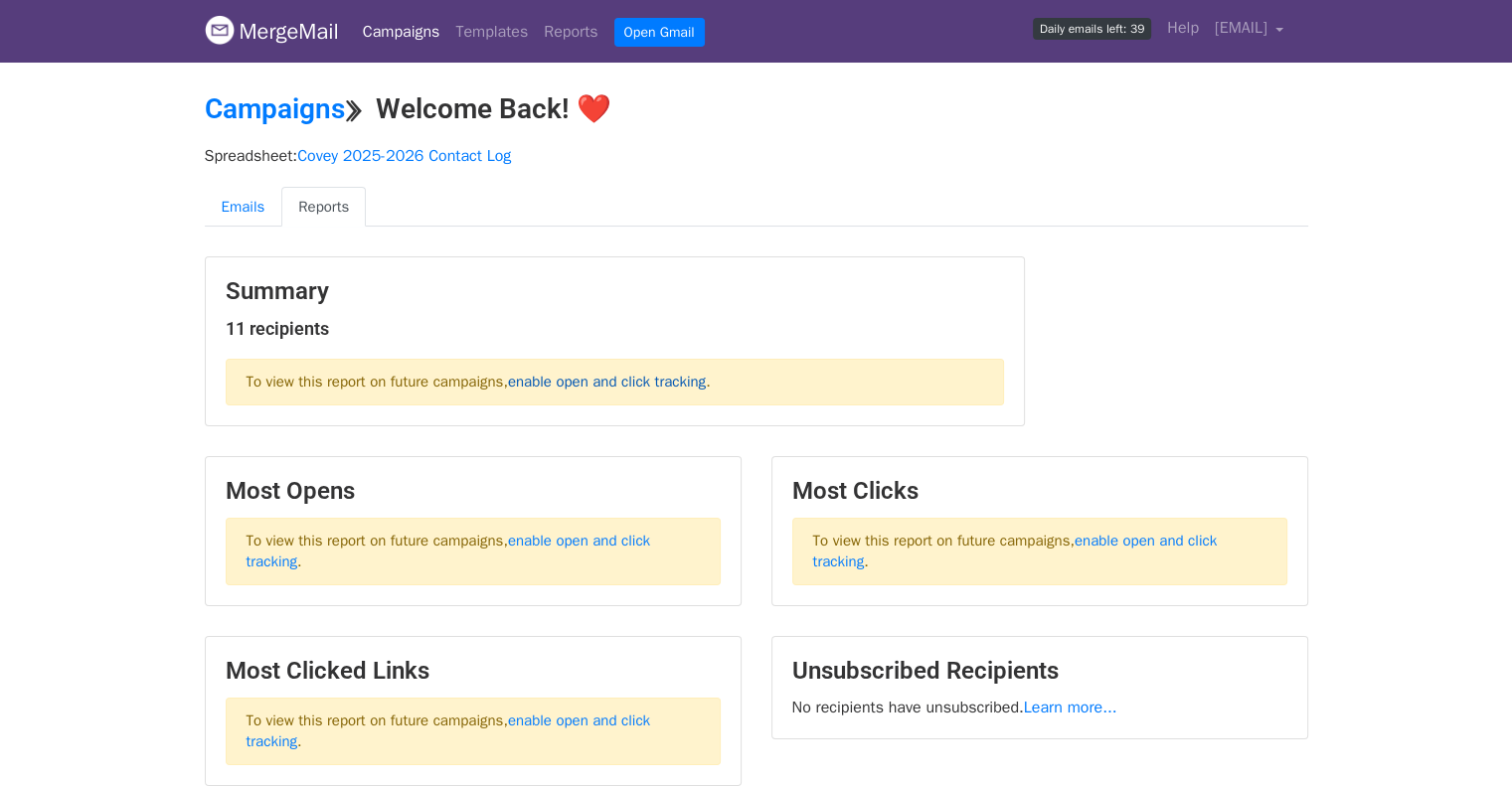 click on "enable open and click tracking" at bounding box center [606, 382] 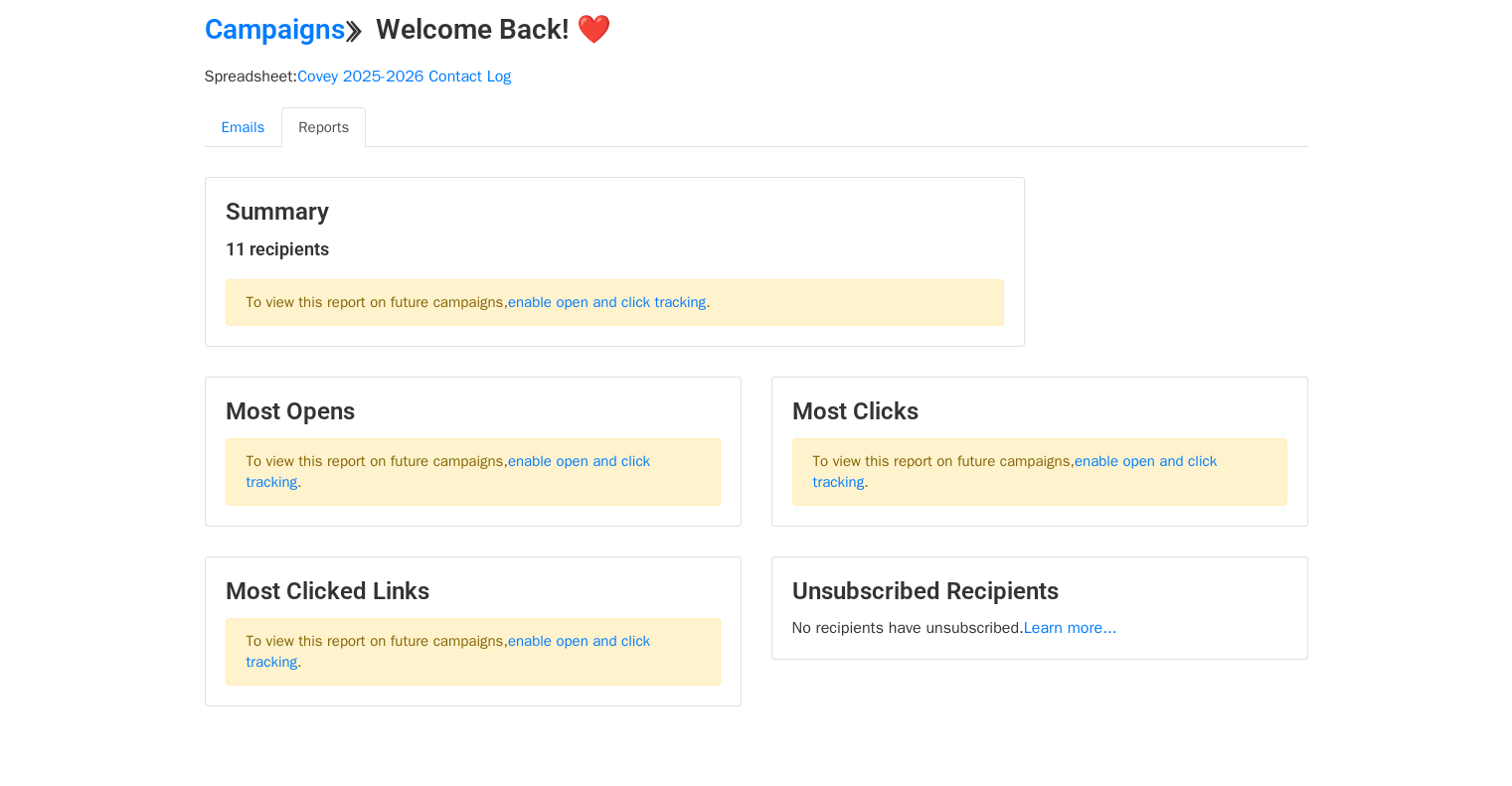 scroll, scrollTop: 0, scrollLeft: 0, axis: both 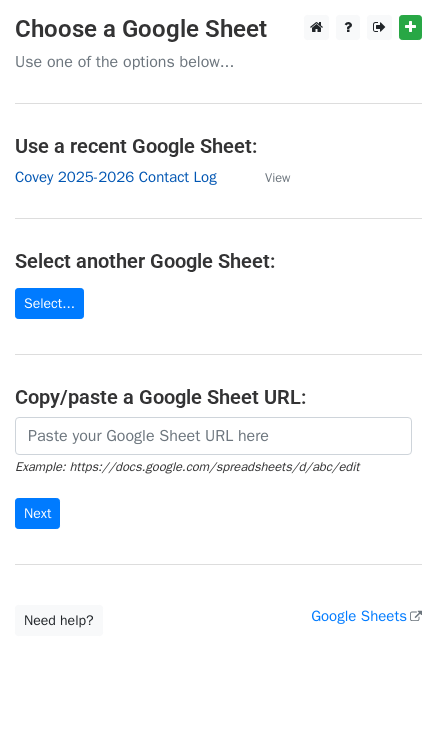 click on "Covey 2025-2026 Contact Log" at bounding box center [116, 177] 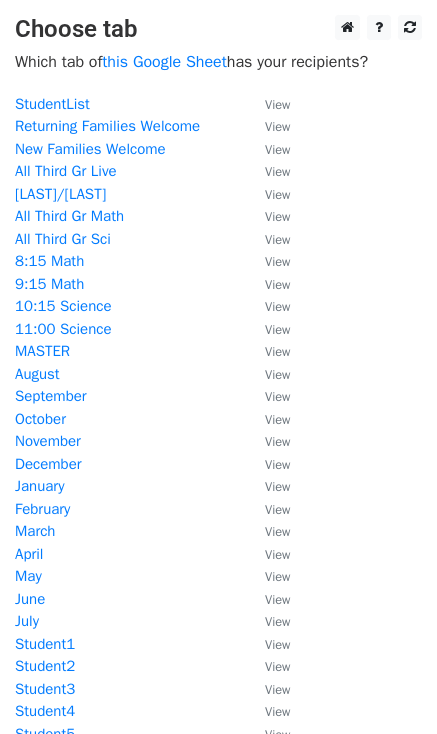 scroll, scrollTop: 0, scrollLeft: 0, axis: both 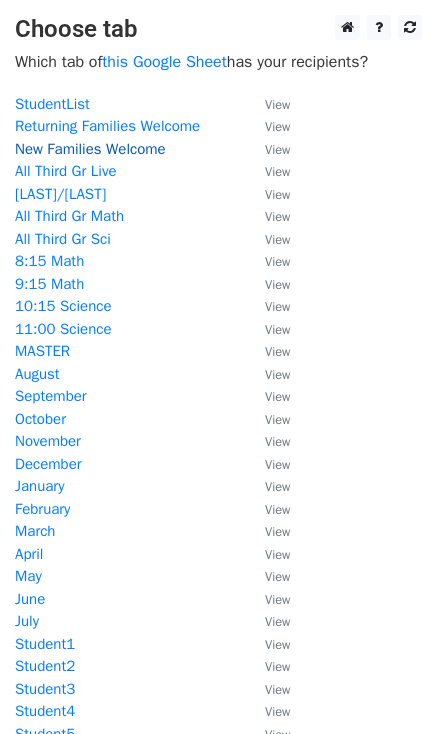 click on "New Families Welcome" at bounding box center [90, 149] 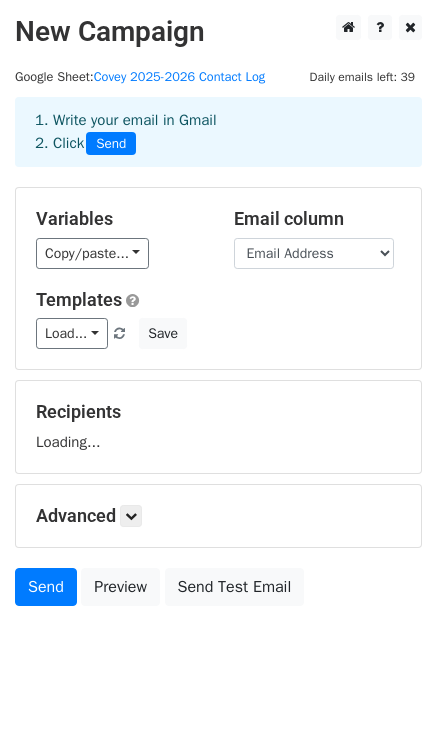 scroll, scrollTop: 0, scrollLeft: 0, axis: both 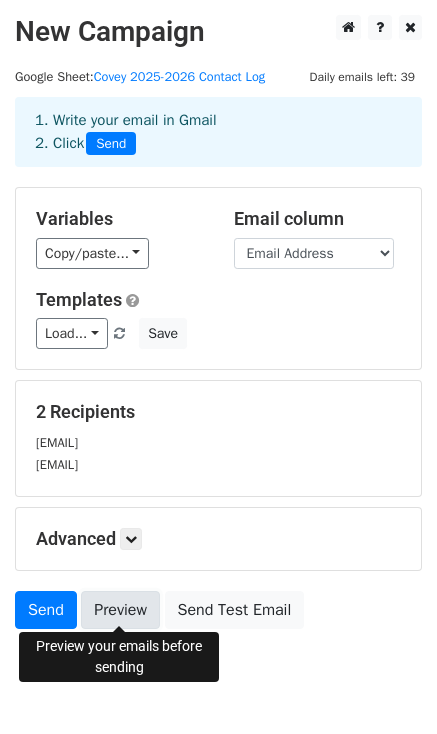 click on "Preview" at bounding box center [120, 610] 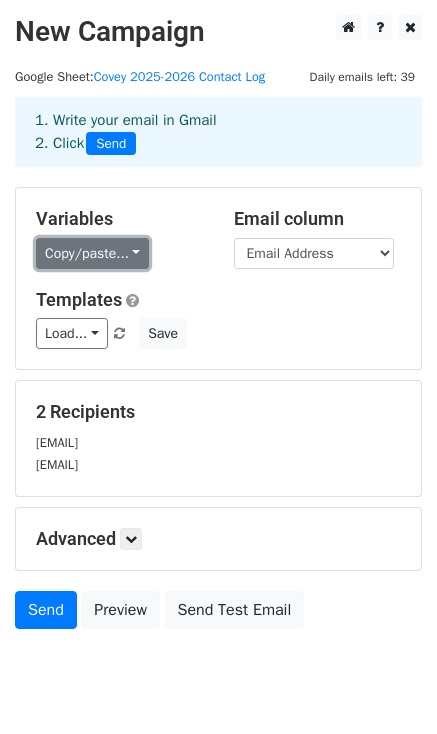 click on "Copy/paste..." at bounding box center (92, 253) 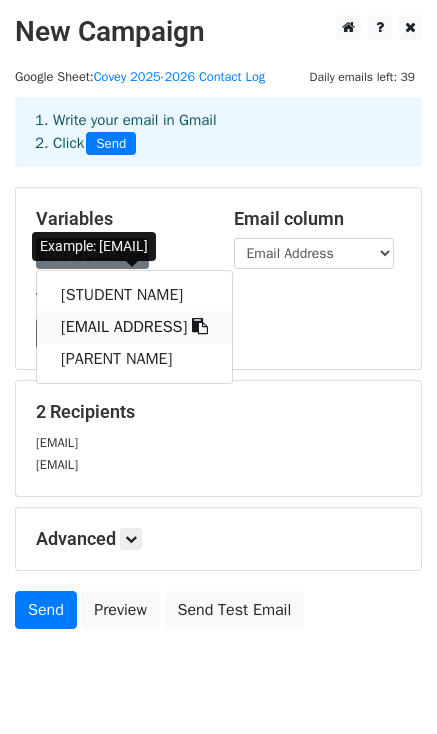 click at bounding box center [200, 326] 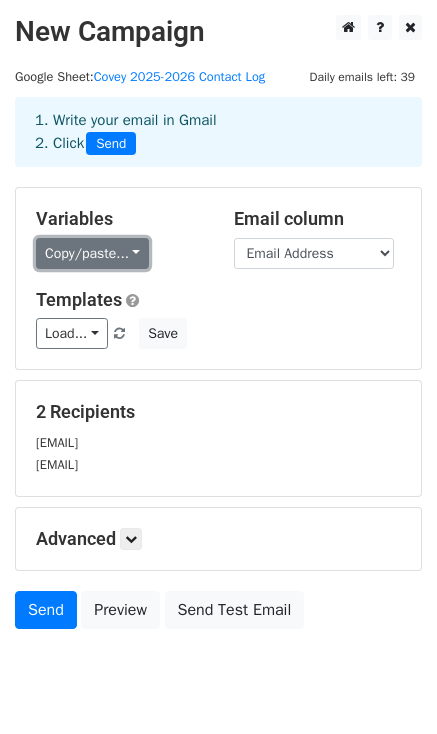 click on "Copy/paste..." at bounding box center (92, 253) 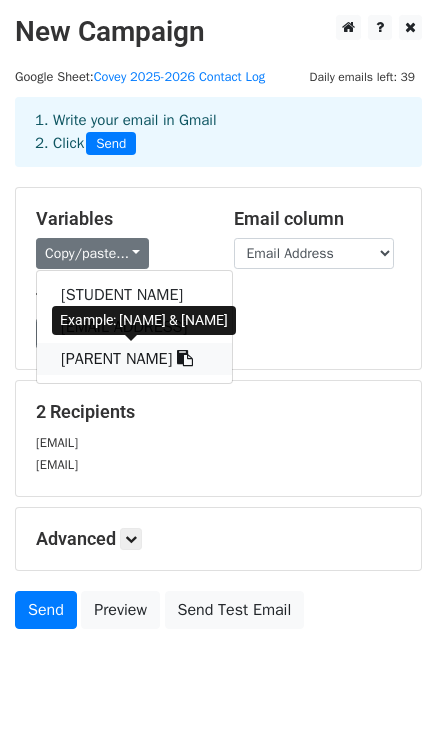 click on "{{Parent Name }}" at bounding box center [134, 359] 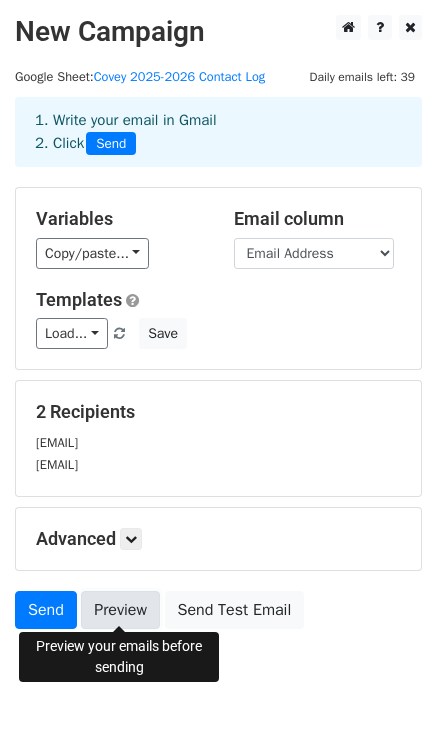 click on "Preview" at bounding box center (120, 610) 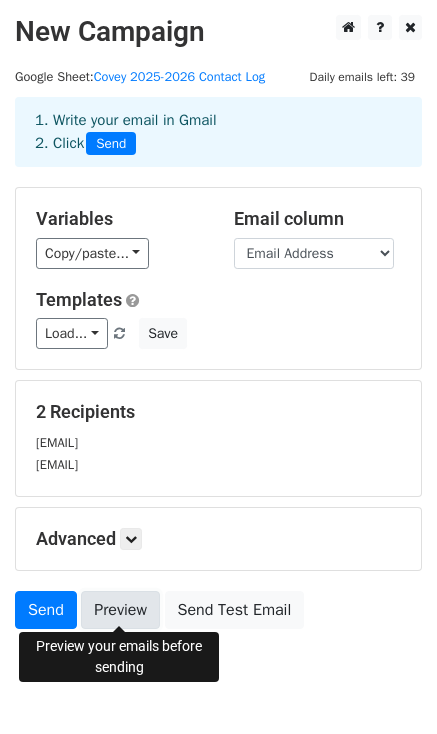 click on "Preview" at bounding box center [120, 610] 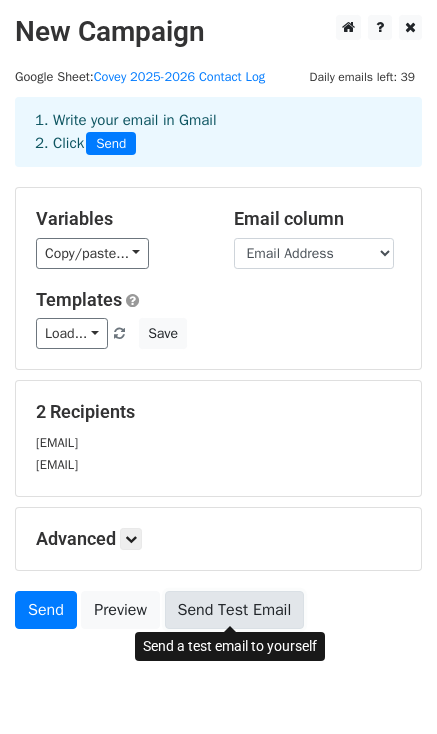click on "Send Test Email" at bounding box center (235, 610) 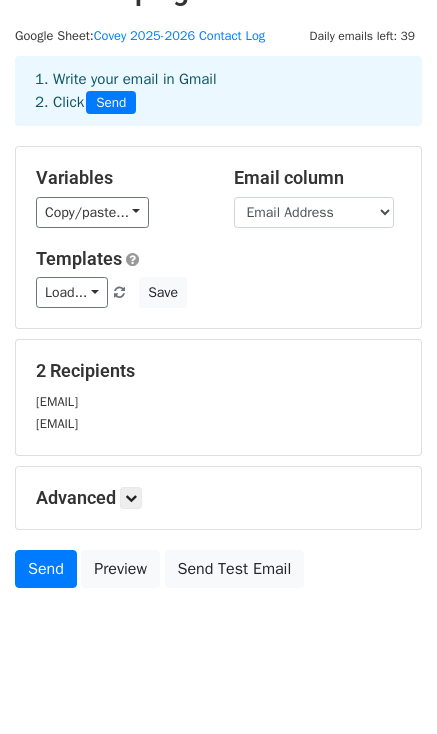 scroll, scrollTop: 62, scrollLeft: 0, axis: vertical 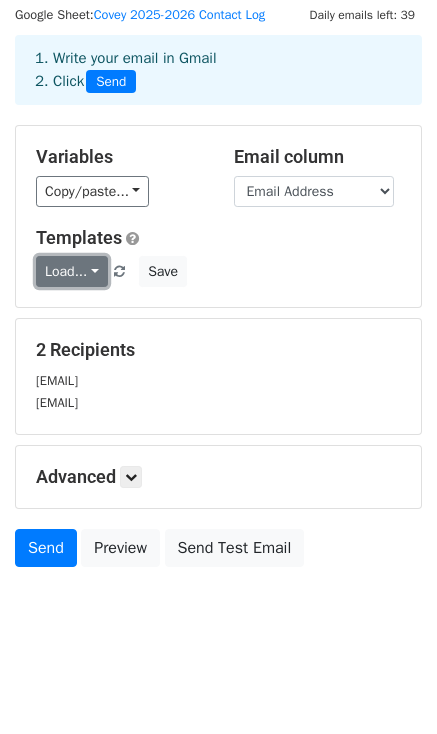 click on "Load..." at bounding box center [72, 271] 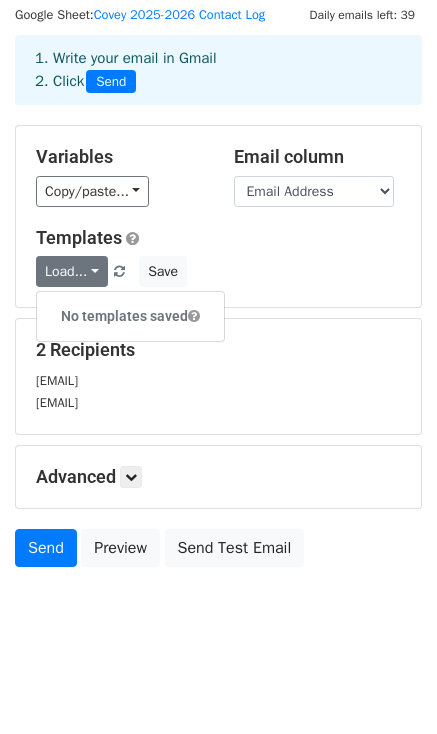 click on "Templates
Load...
No templates saved
Save" at bounding box center [218, 257] 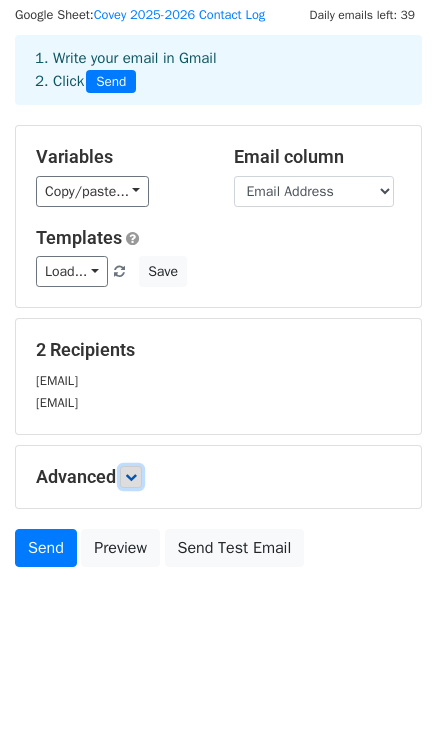 click at bounding box center [131, 477] 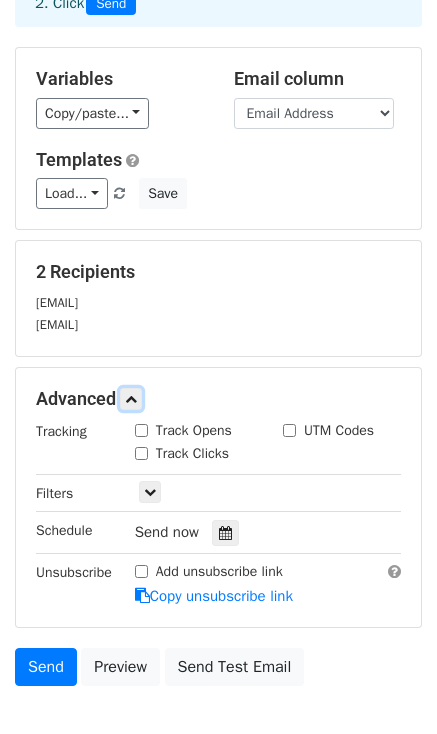 scroll, scrollTop: 256, scrollLeft: 0, axis: vertical 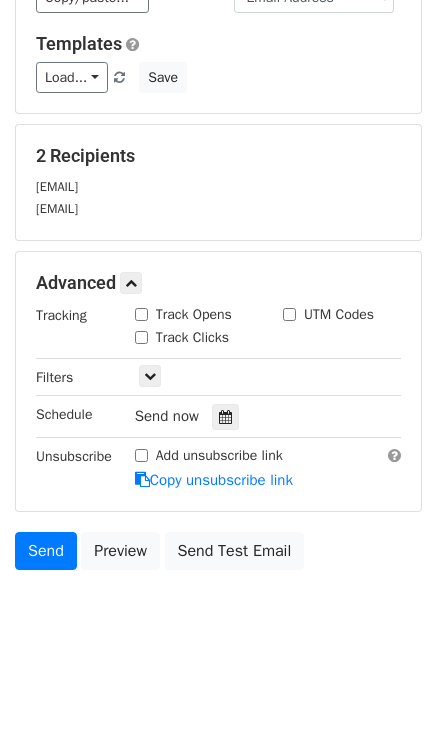 click on "Track Opens" at bounding box center [141, 314] 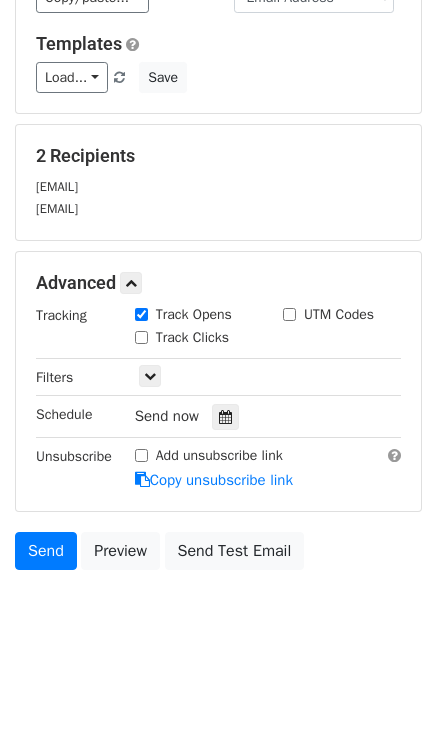 click on "Track Clicks" at bounding box center [141, 337] 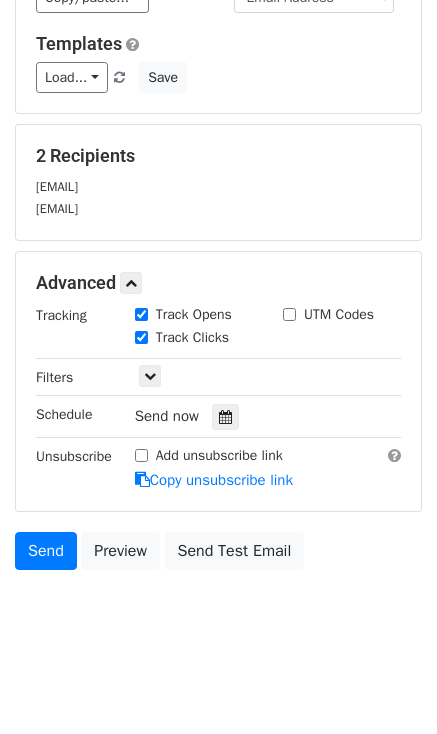 click on "UTM Codes" at bounding box center (289, 314) 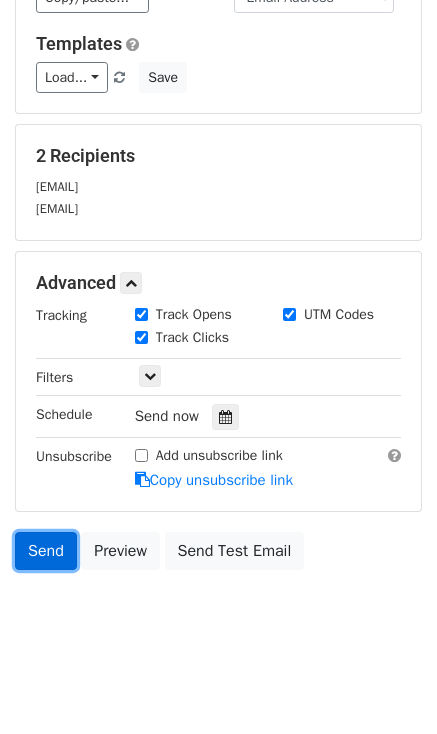 click on "Send" at bounding box center (46, 551) 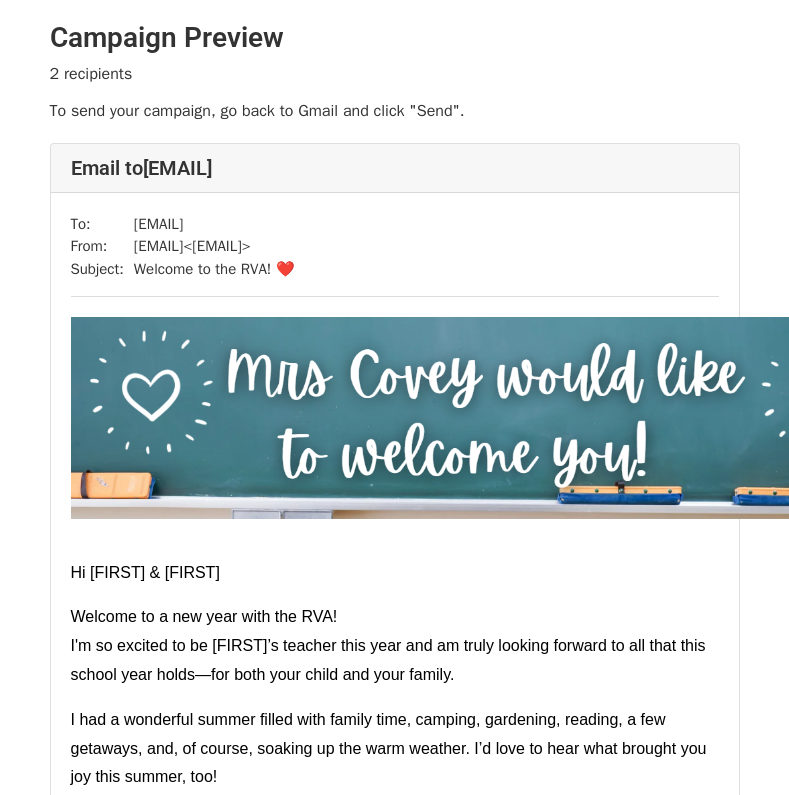 scroll, scrollTop: 0, scrollLeft: 0, axis: both 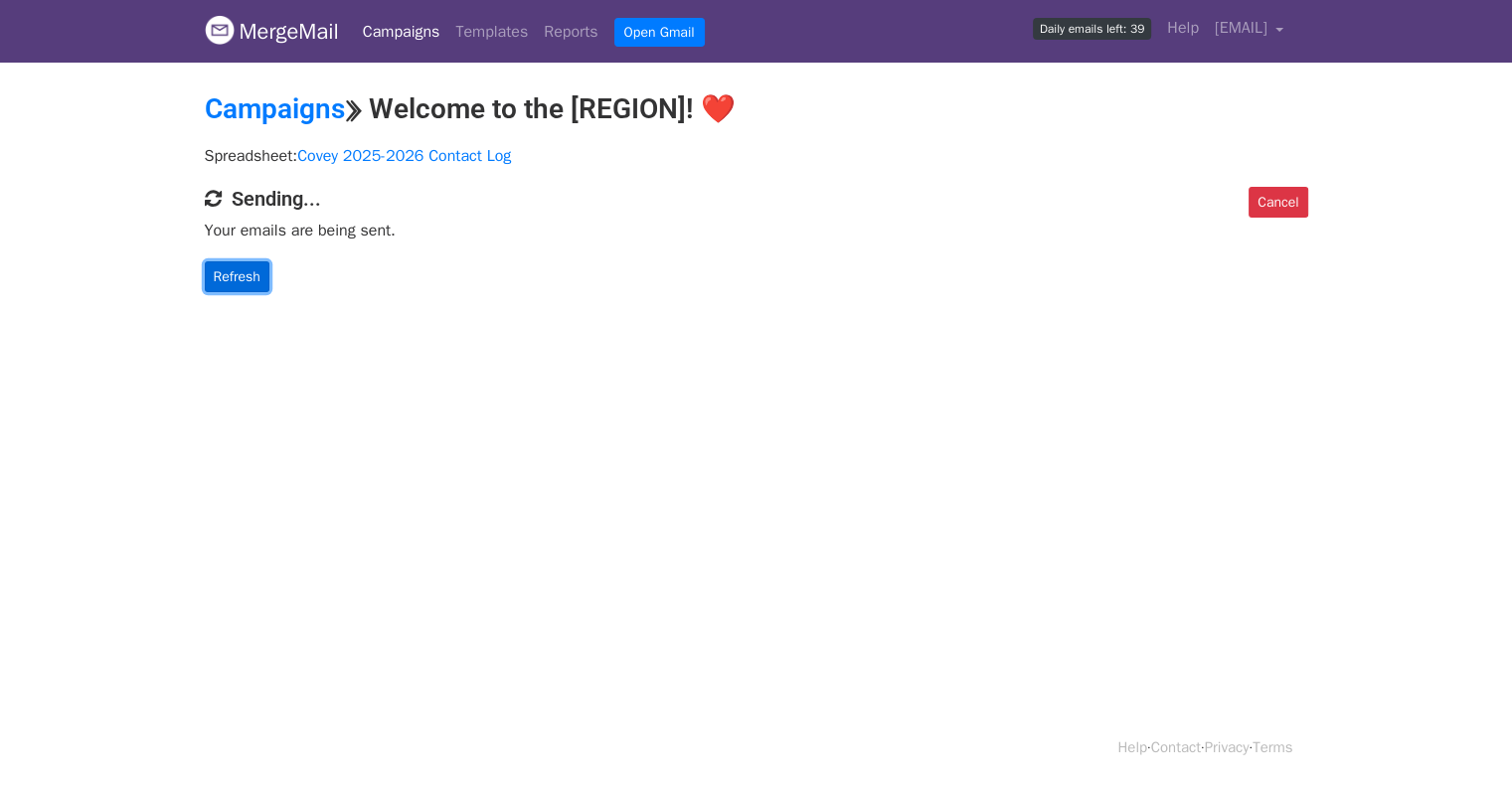 click on "Refresh" at bounding box center [237, 276] 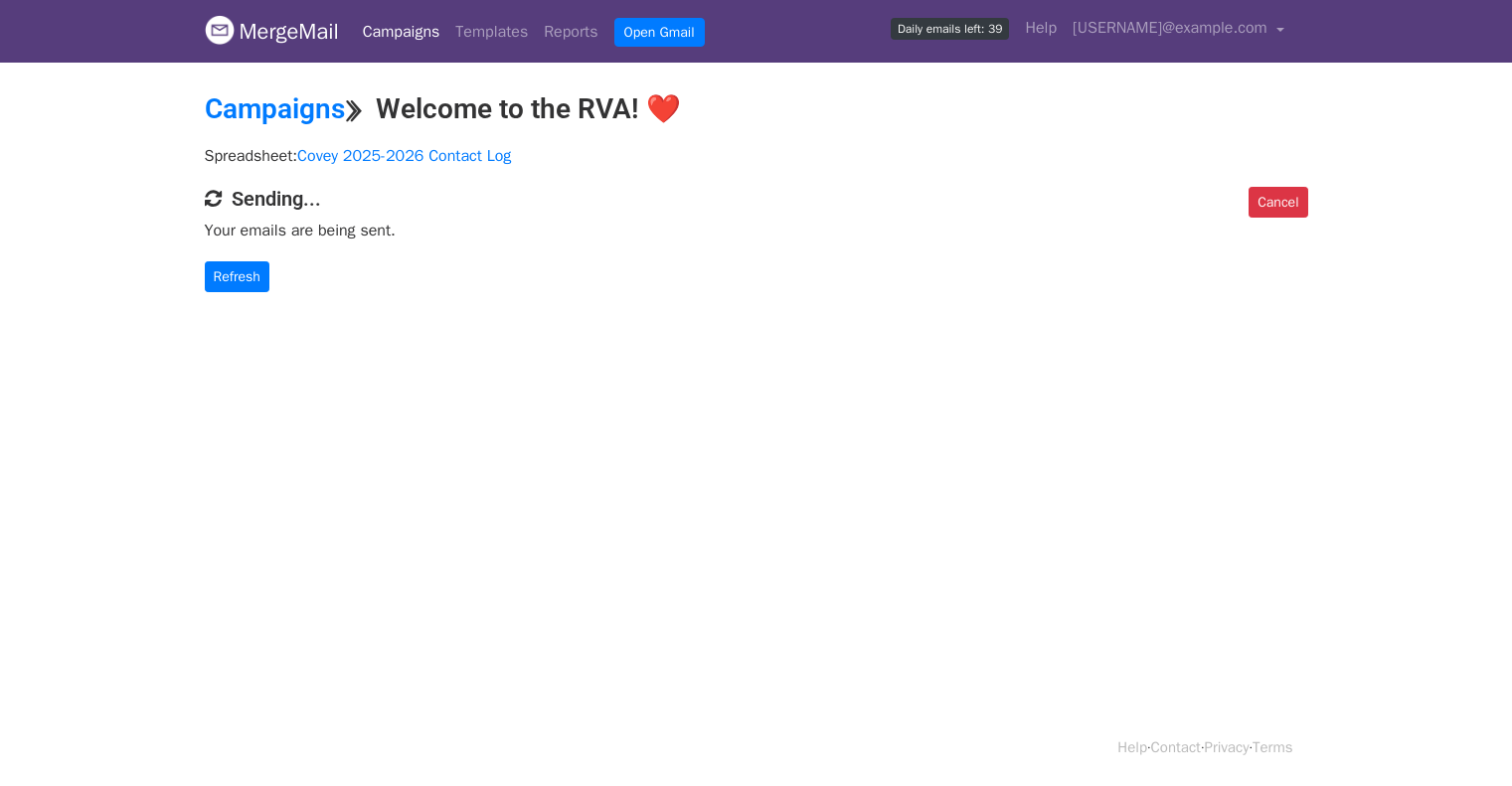 scroll, scrollTop: 0, scrollLeft: 0, axis: both 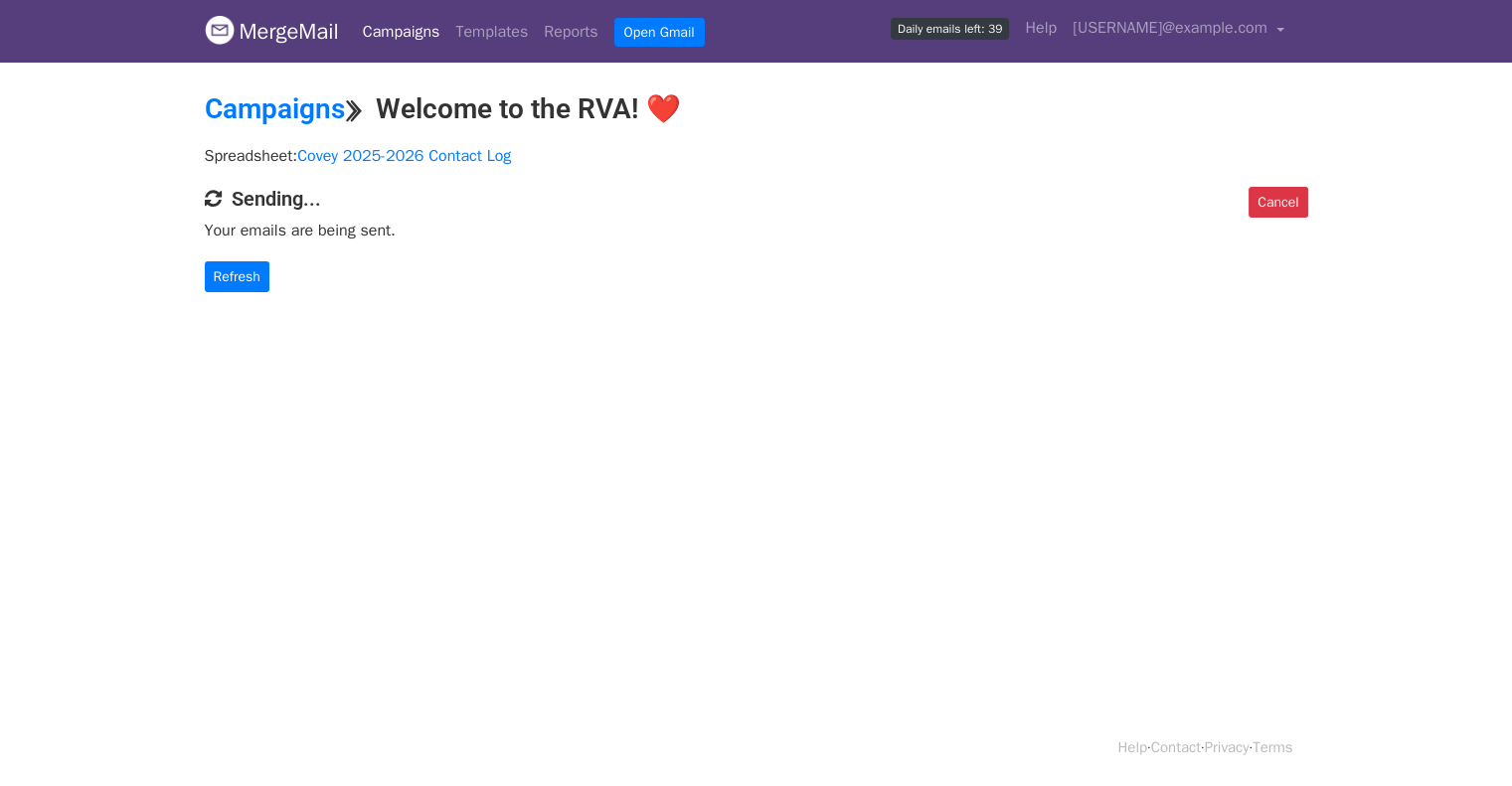 click on "Daily emails left: 39" at bounding box center [949, 29] 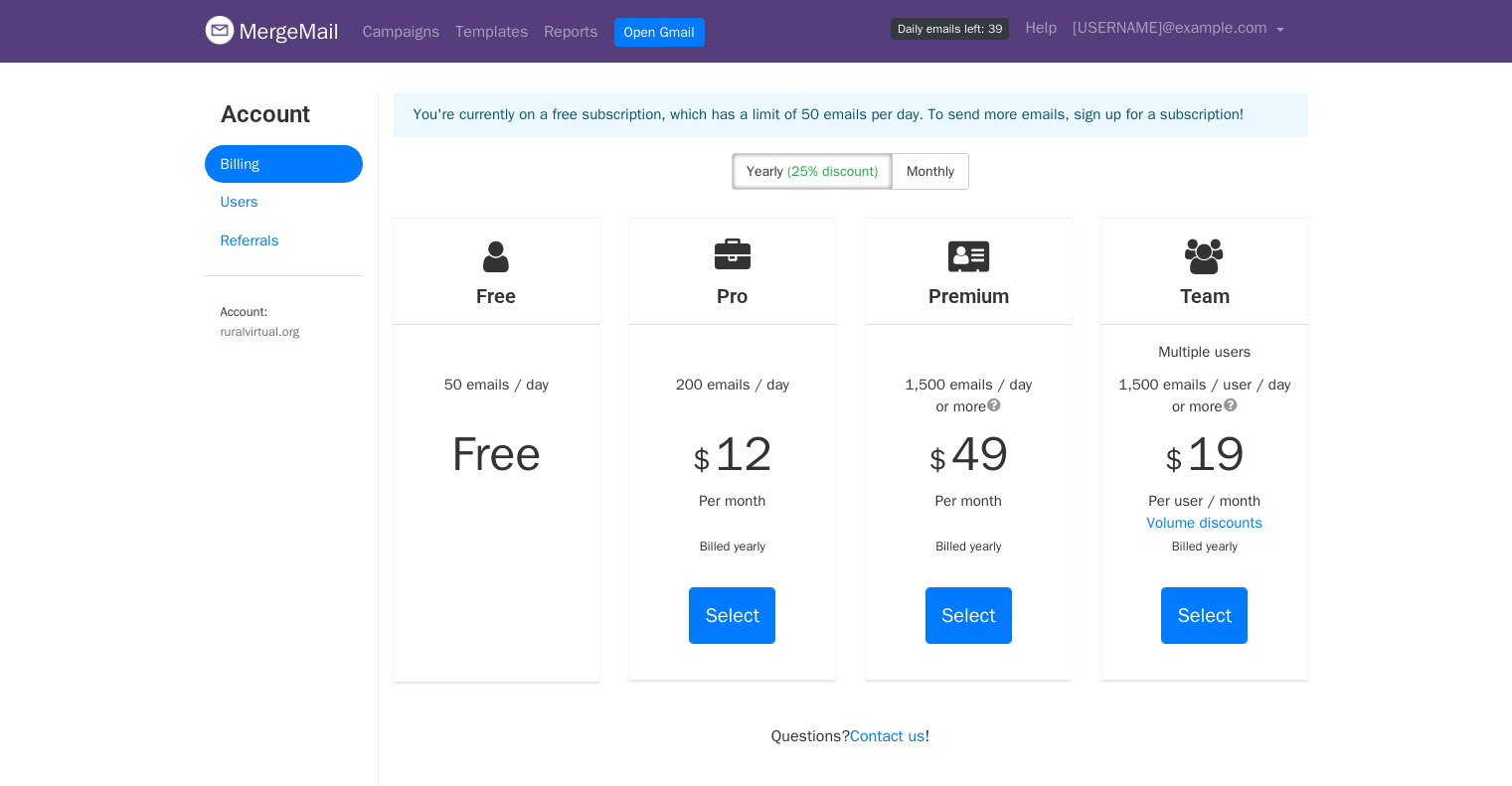 scroll, scrollTop: 0, scrollLeft: 0, axis: both 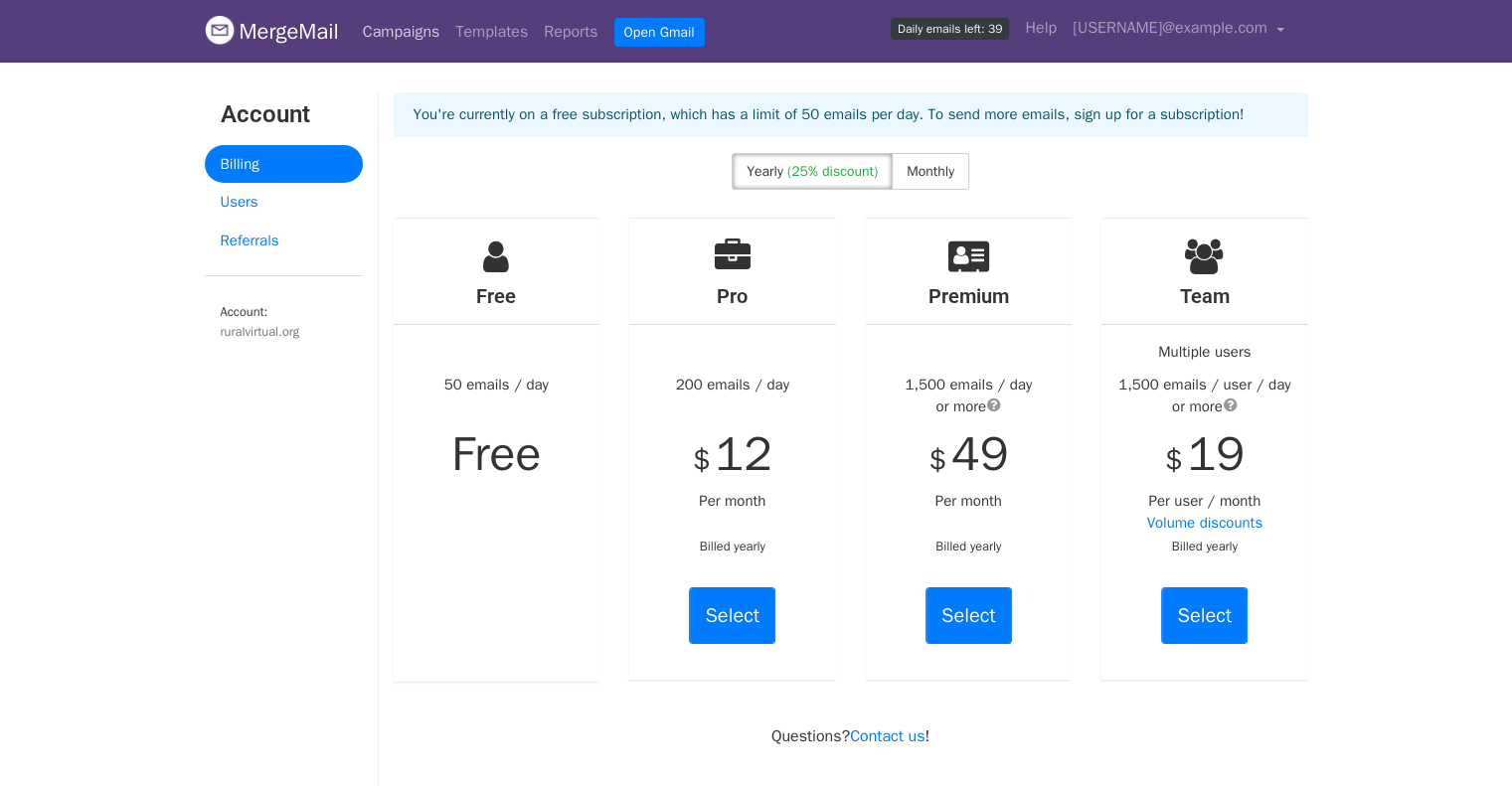 click on "Campaigns" at bounding box center (402, 32) 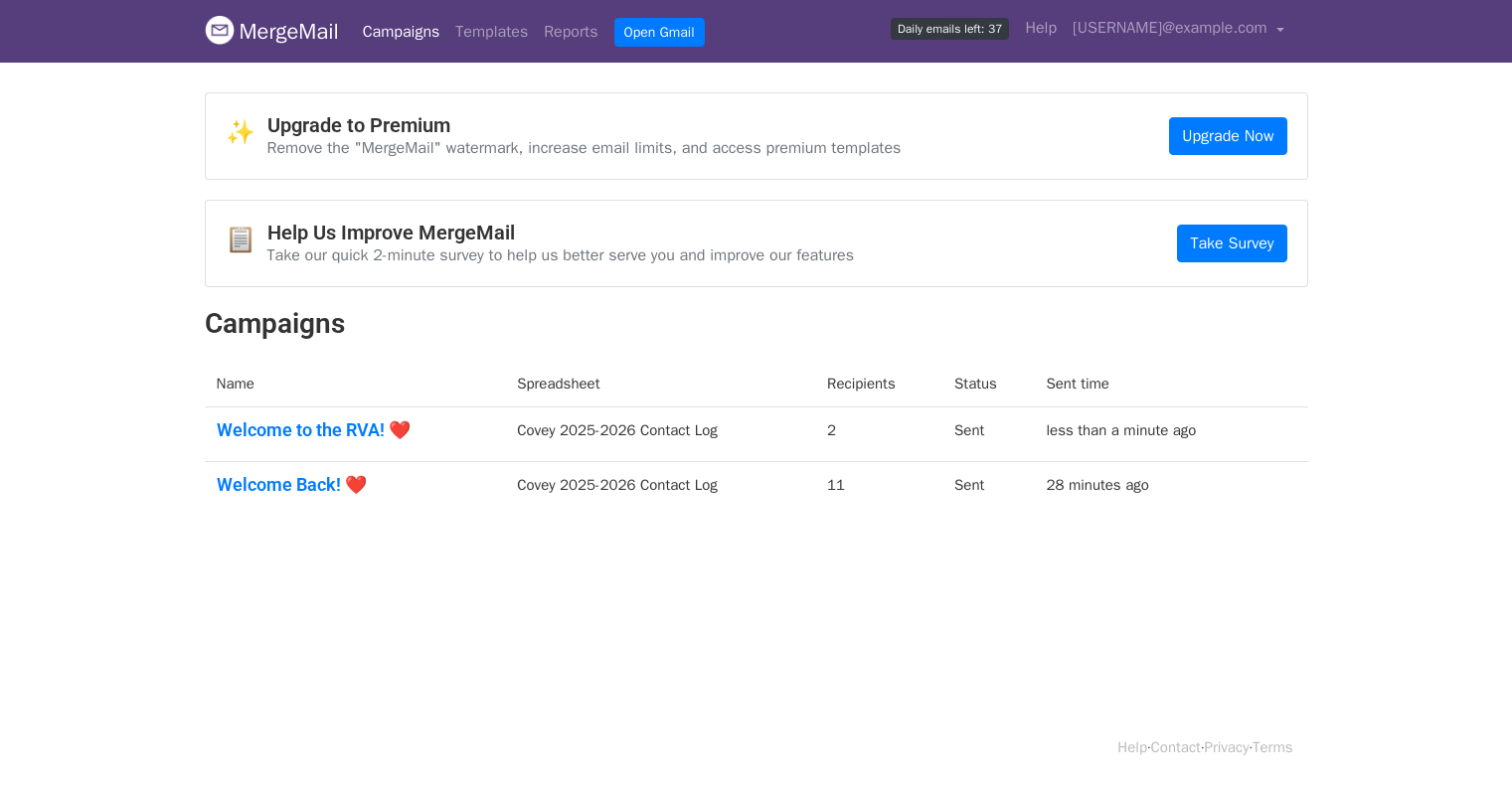 scroll, scrollTop: 0, scrollLeft: 0, axis: both 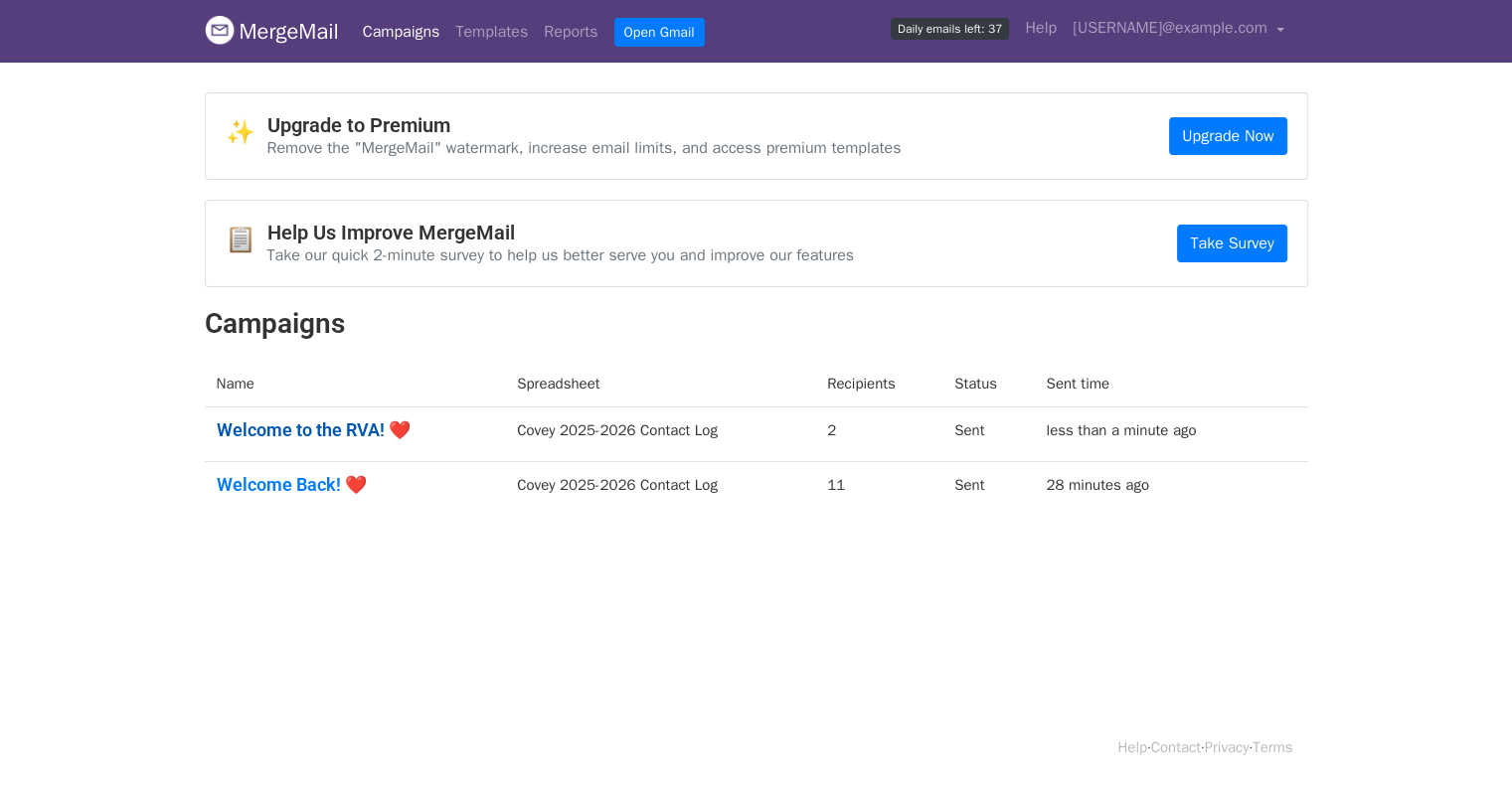 click on "Welcome to the RVA! ❤️" at bounding box center (355, 430) 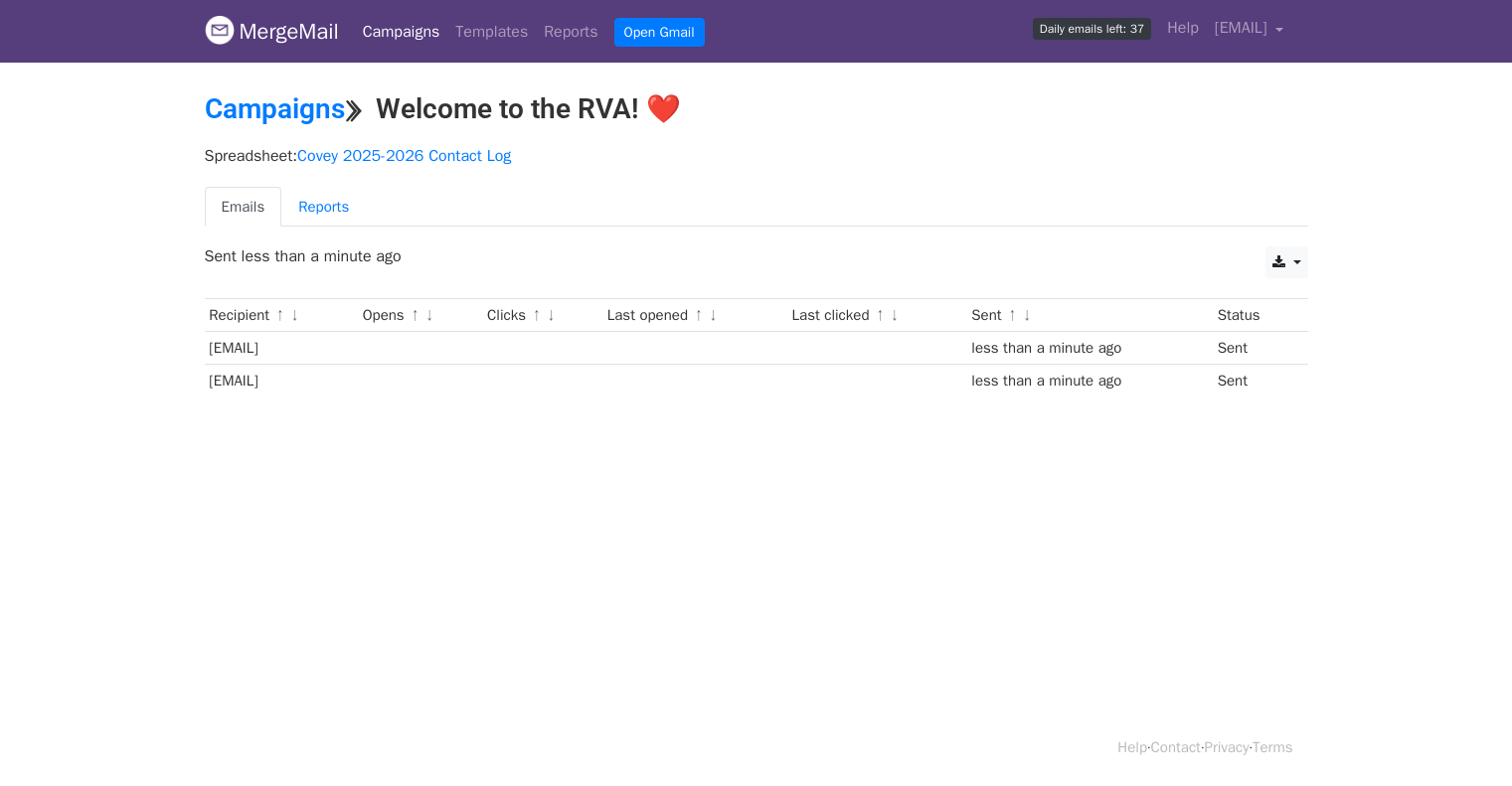 scroll, scrollTop: 0, scrollLeft: 0, axis: both 